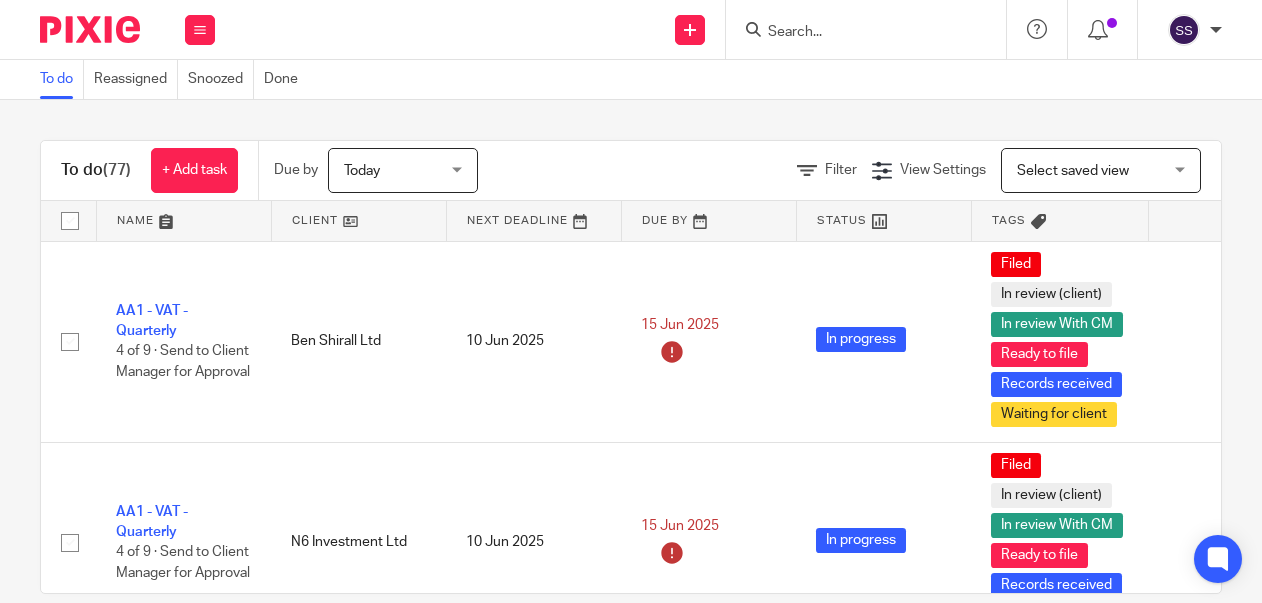scroll, scrollTop: 0, scrollLeft: 0, axis: both 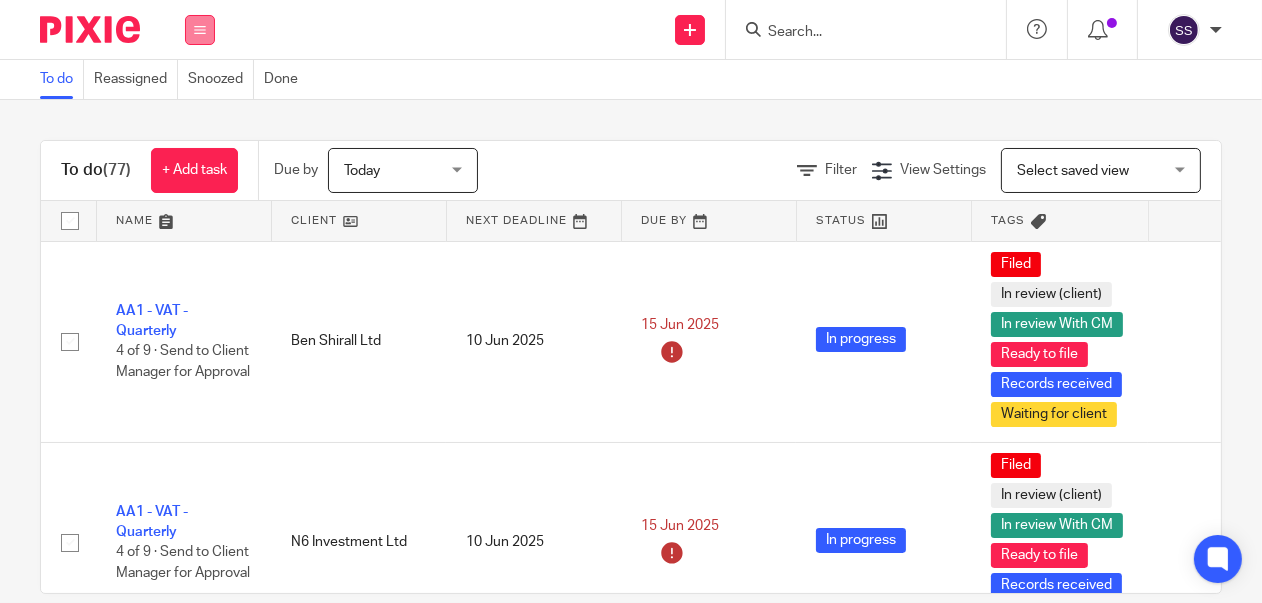 click at bounding box center [200, 30] 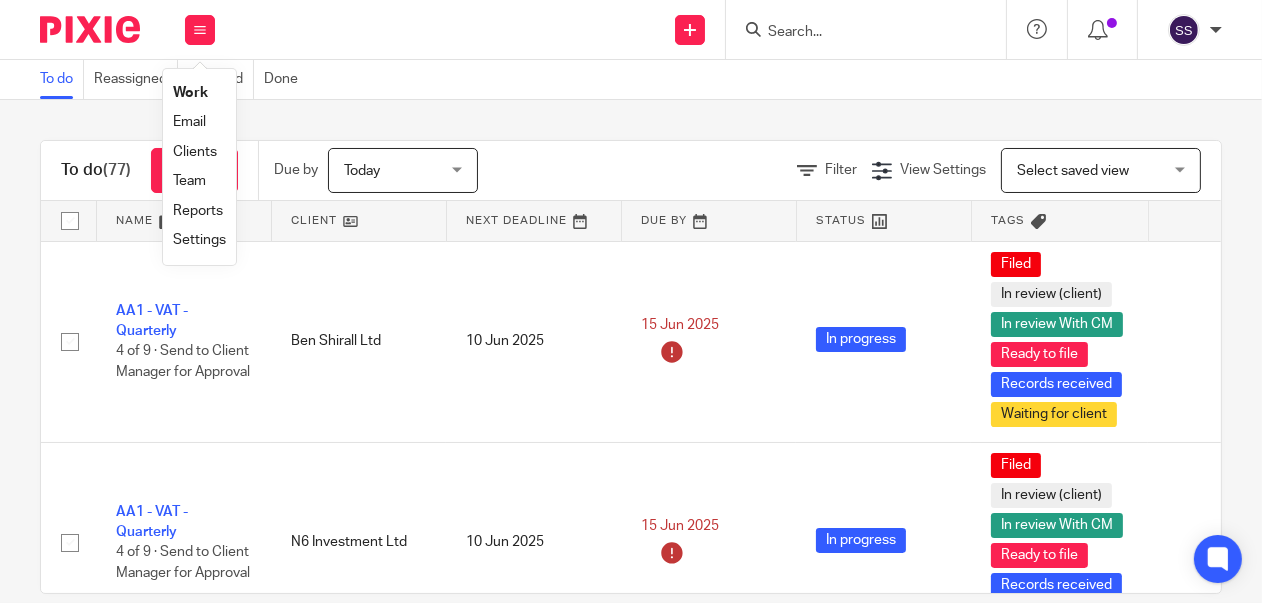 click on "Clients" at bounding box center [195, 152] 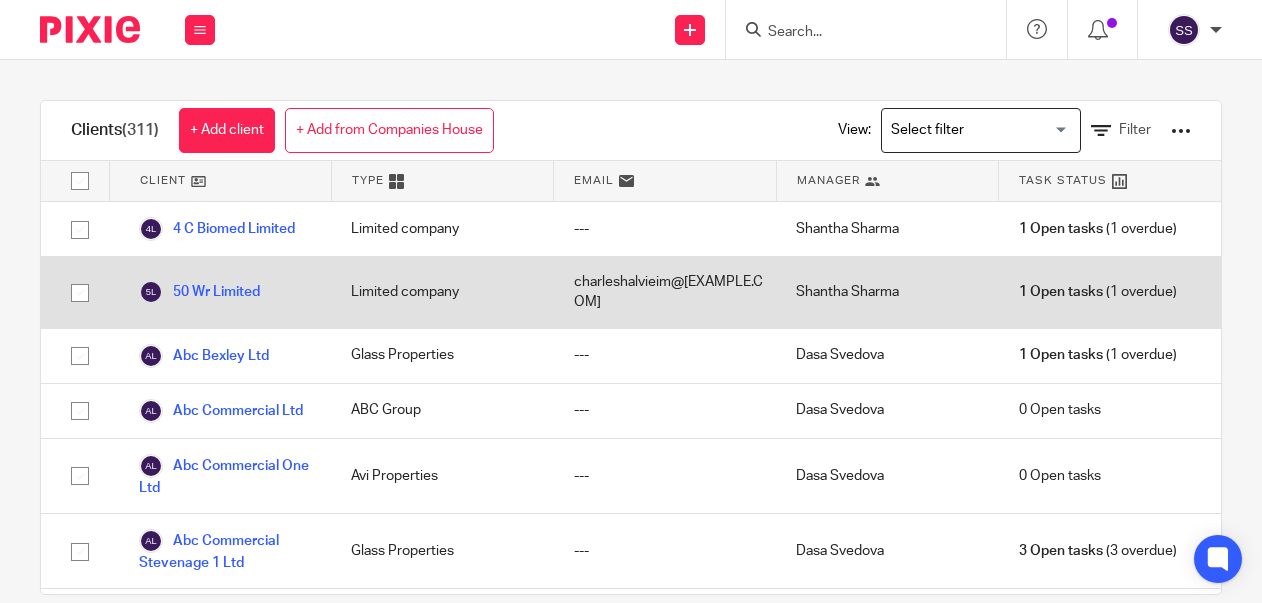 scroll, scrollTop: 0, scrollLeft: 0, axis: both 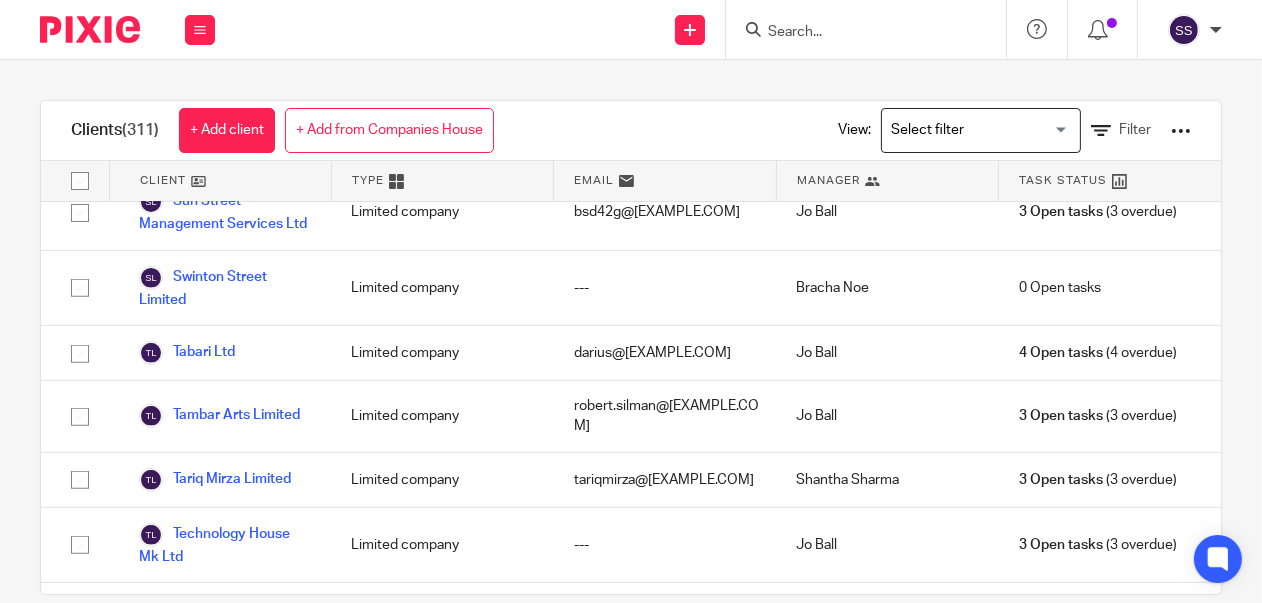 click on "Step4 Ward Consulting Limited" at bounding box center (225, 7) 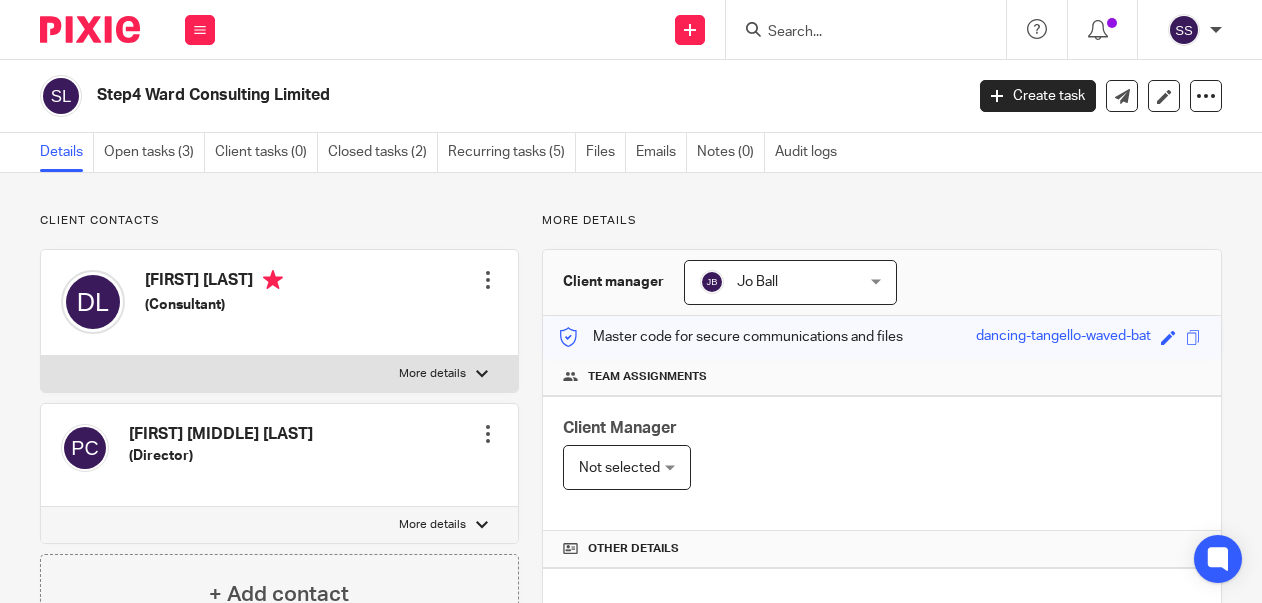 scroll, scrollTop: 0, scrollLeft: 0, axis: both 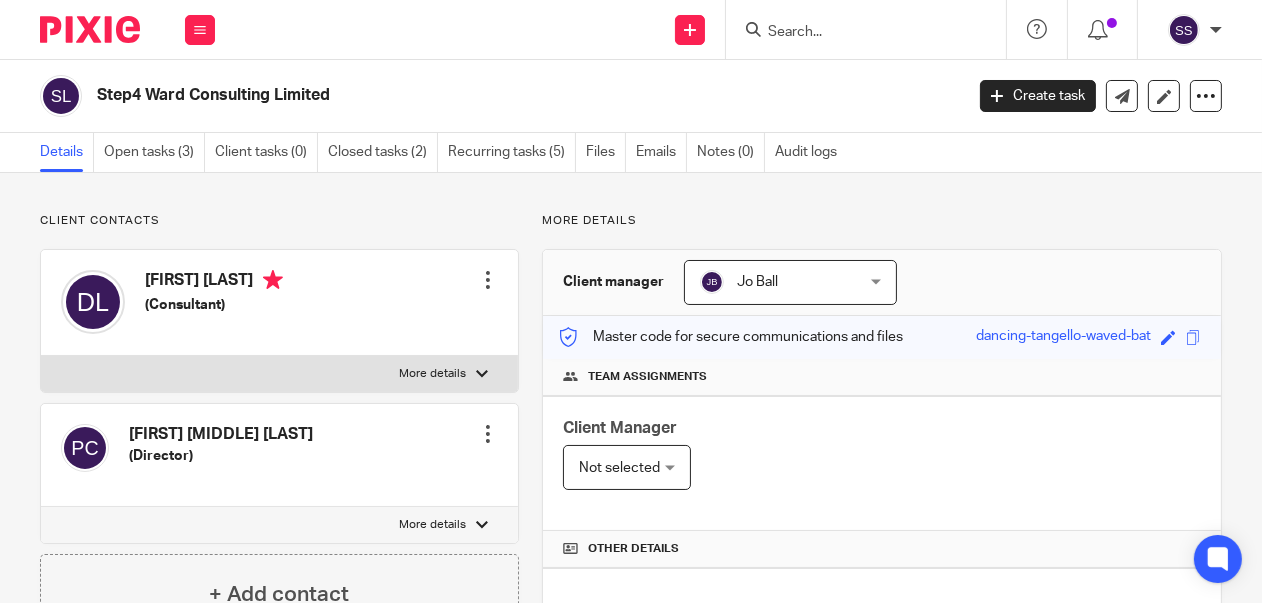 click on "[FIRST] [LAST]
[FIRST] [LAST]" at bounding box center (790, 282) 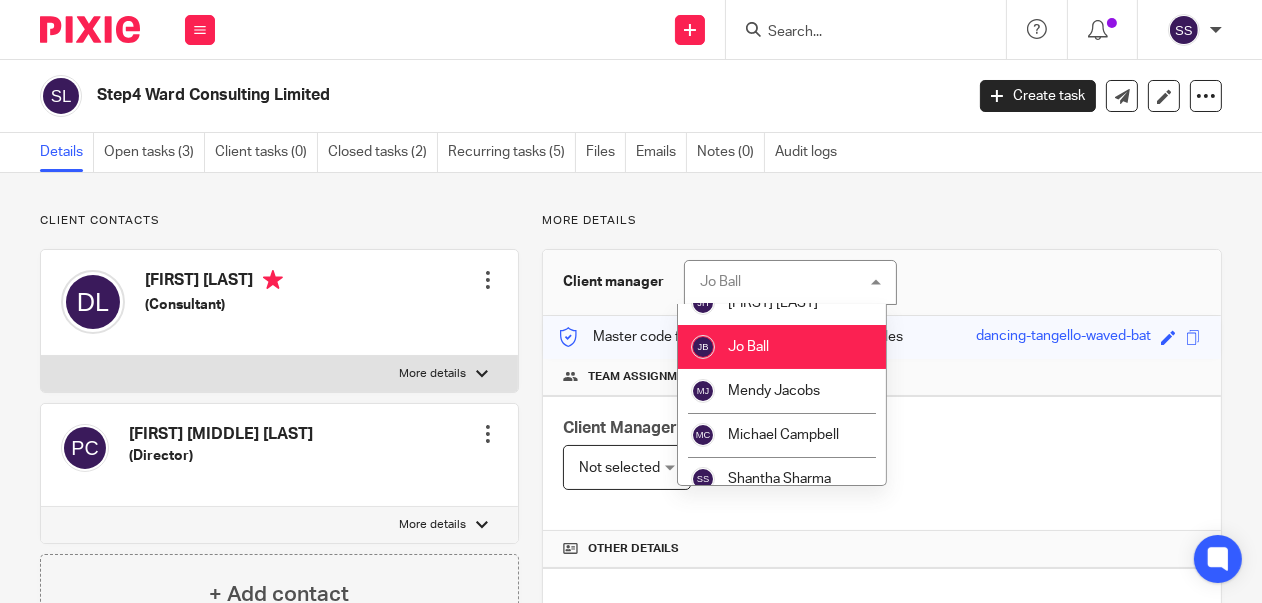scroll, scrollTop: 347, scrollLeft: 0, axis: vertical 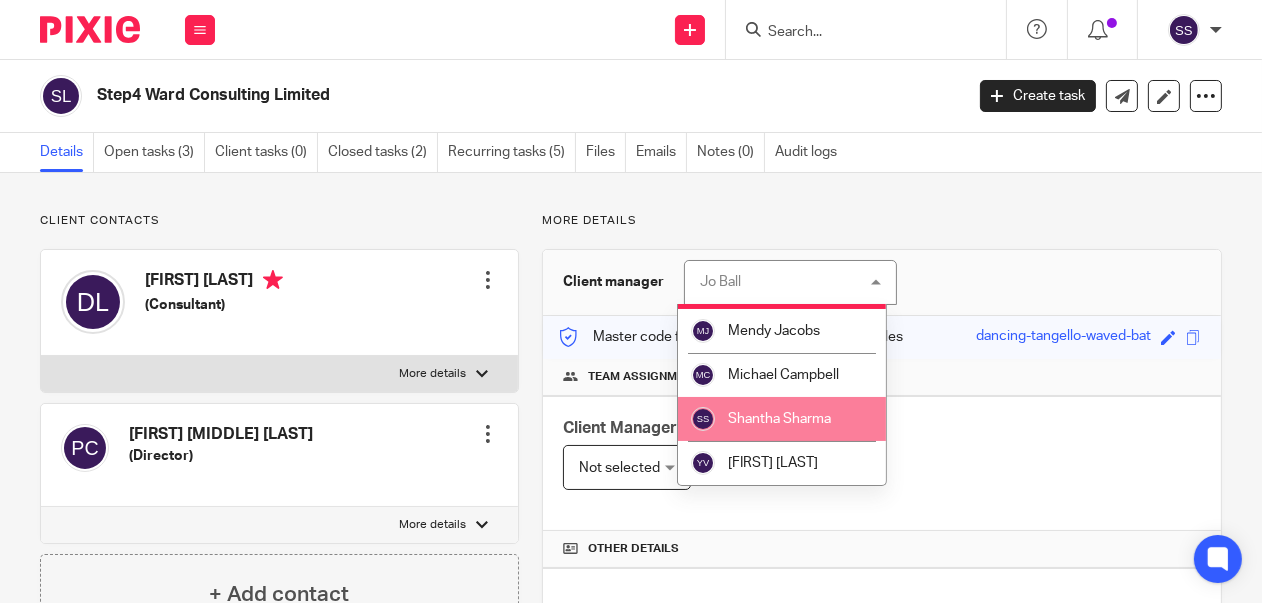 click on "Shantha Sharma" at bounding box center [779, 419] 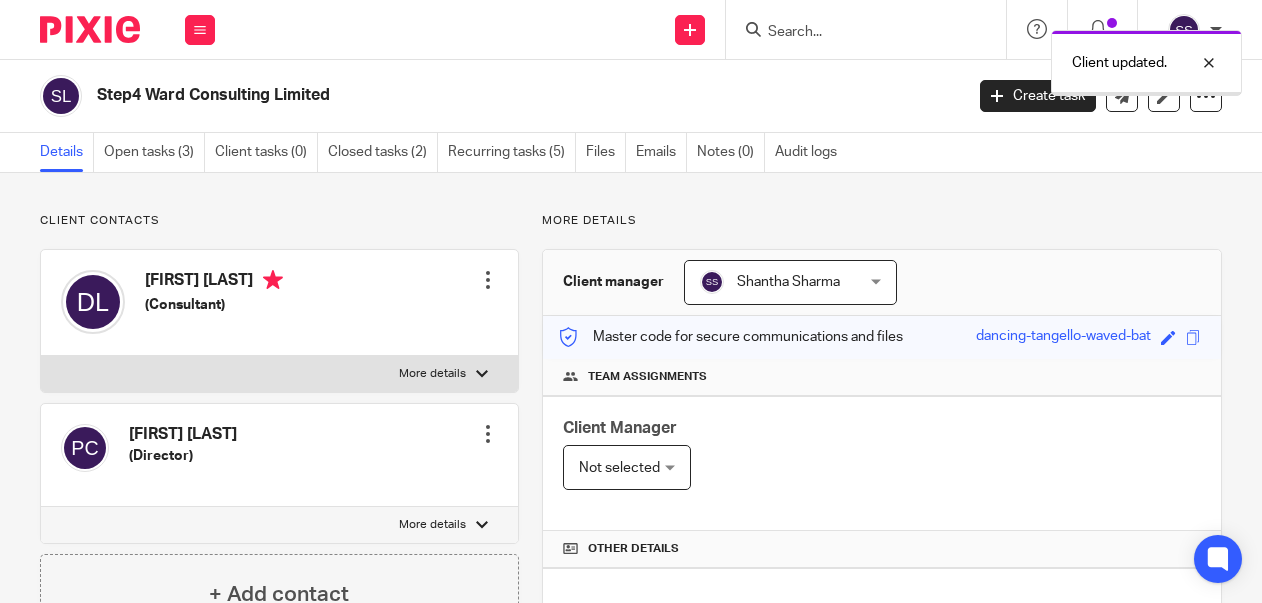 scroll, scrollTop: 0, scrollLeft: 0, axis: both 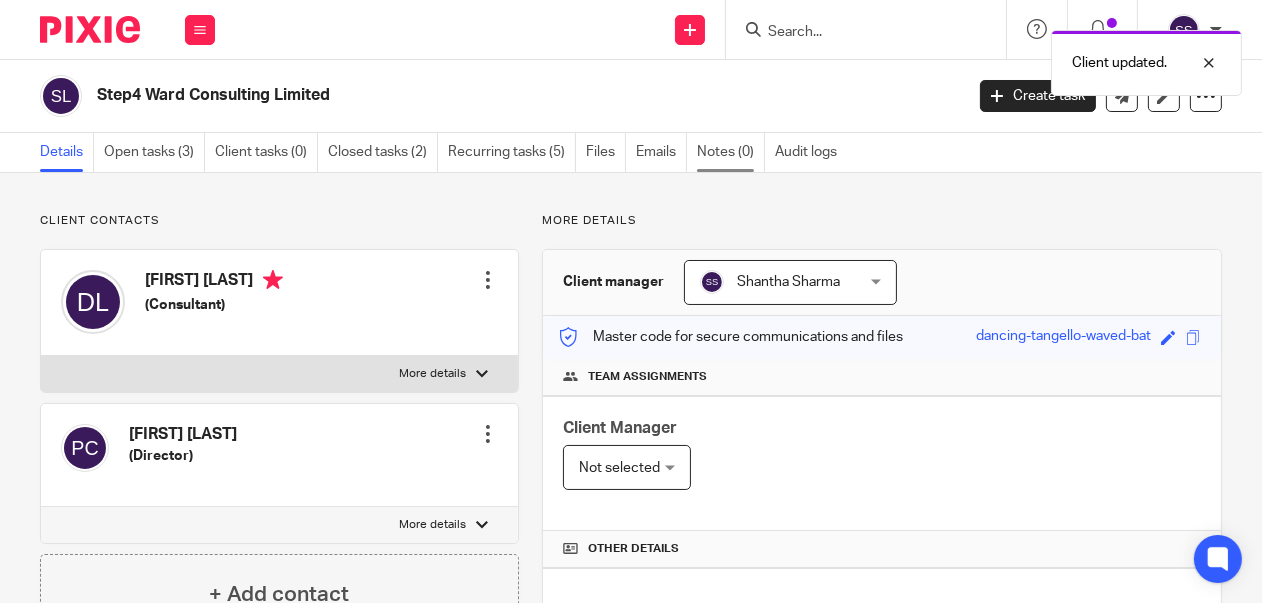 click on "Notes (0)" at bounding box center [731, 152] 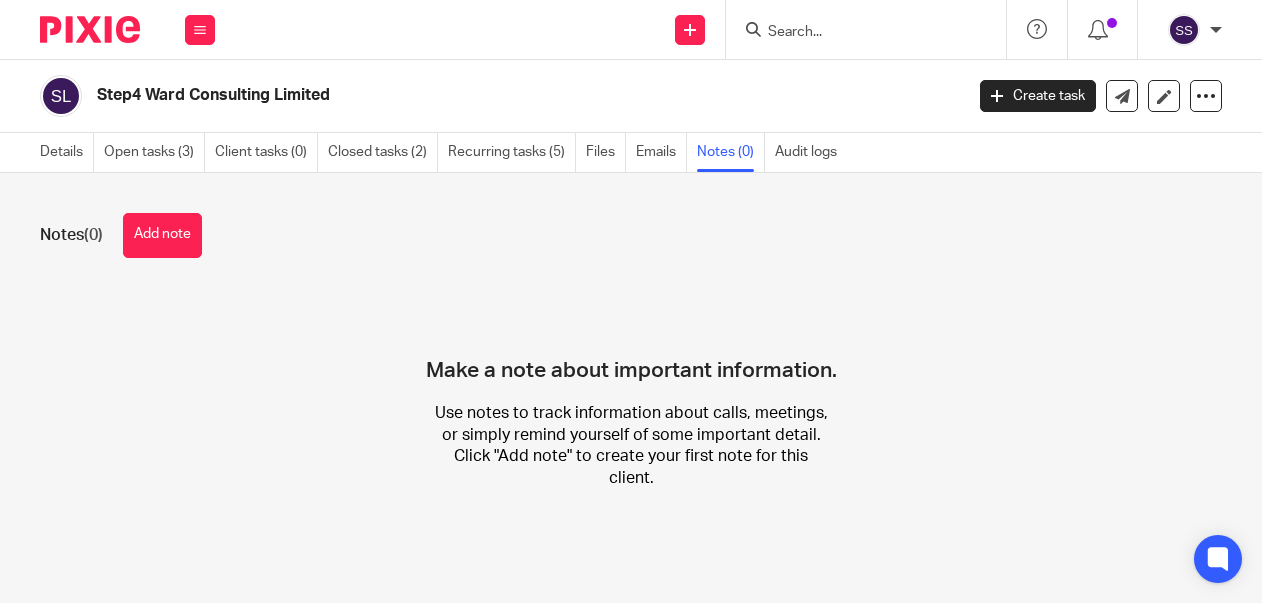 scroll, scrollTop: 0, scrollLeft: 0, axis: both 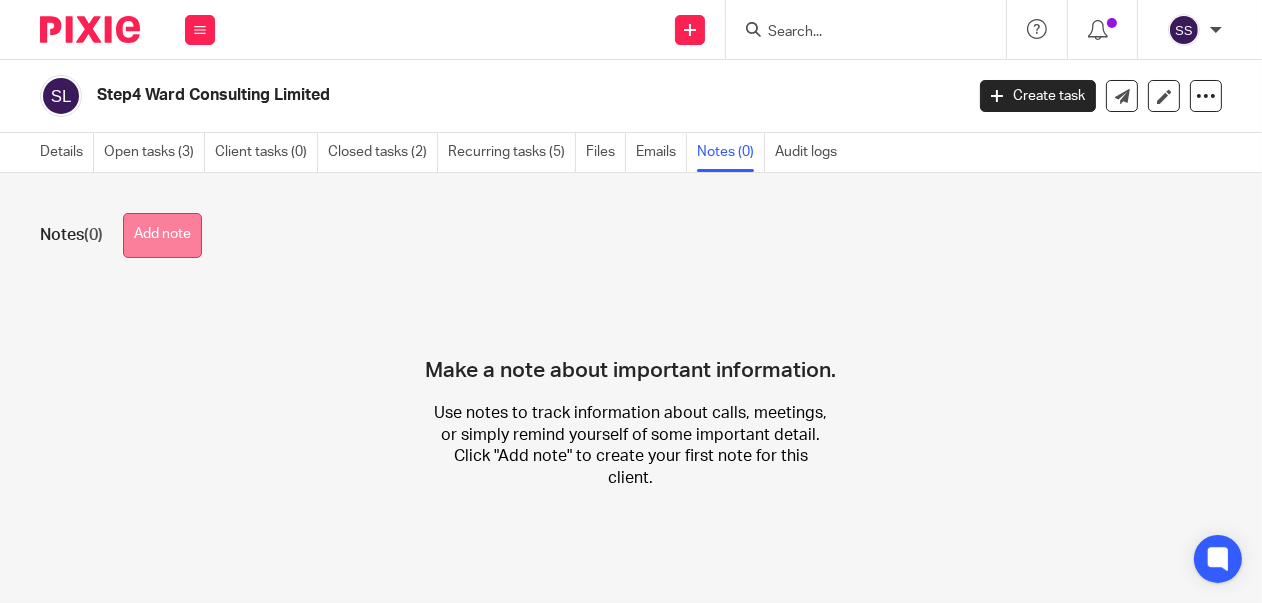 click on "Add note" at bounding box center [162, 235] 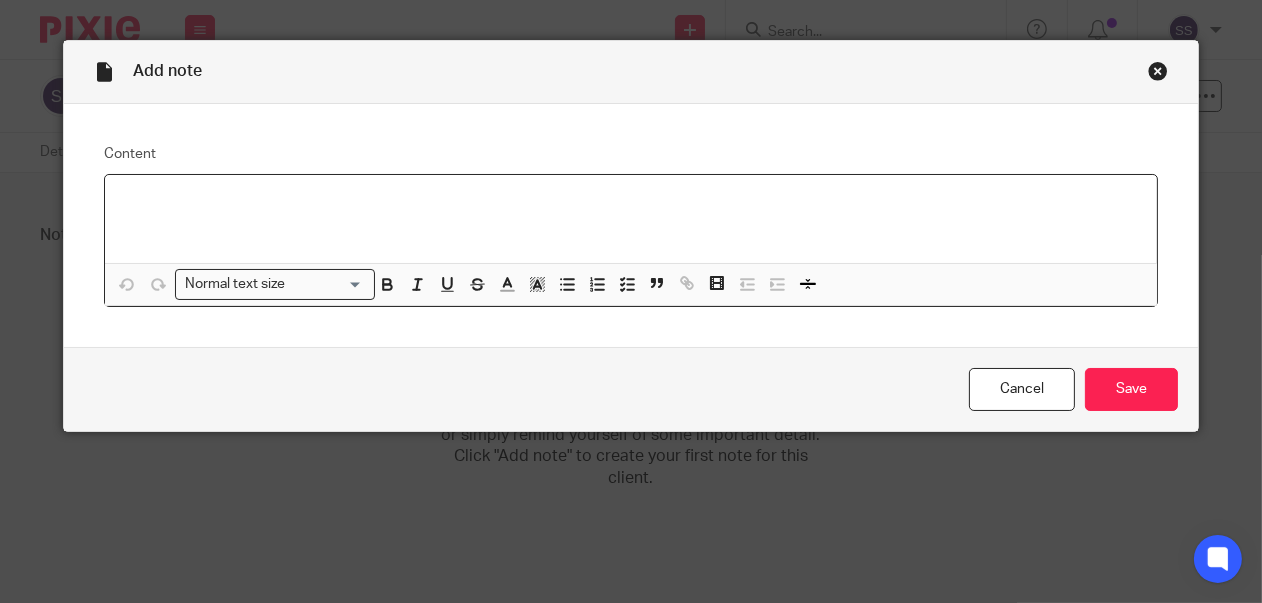 type 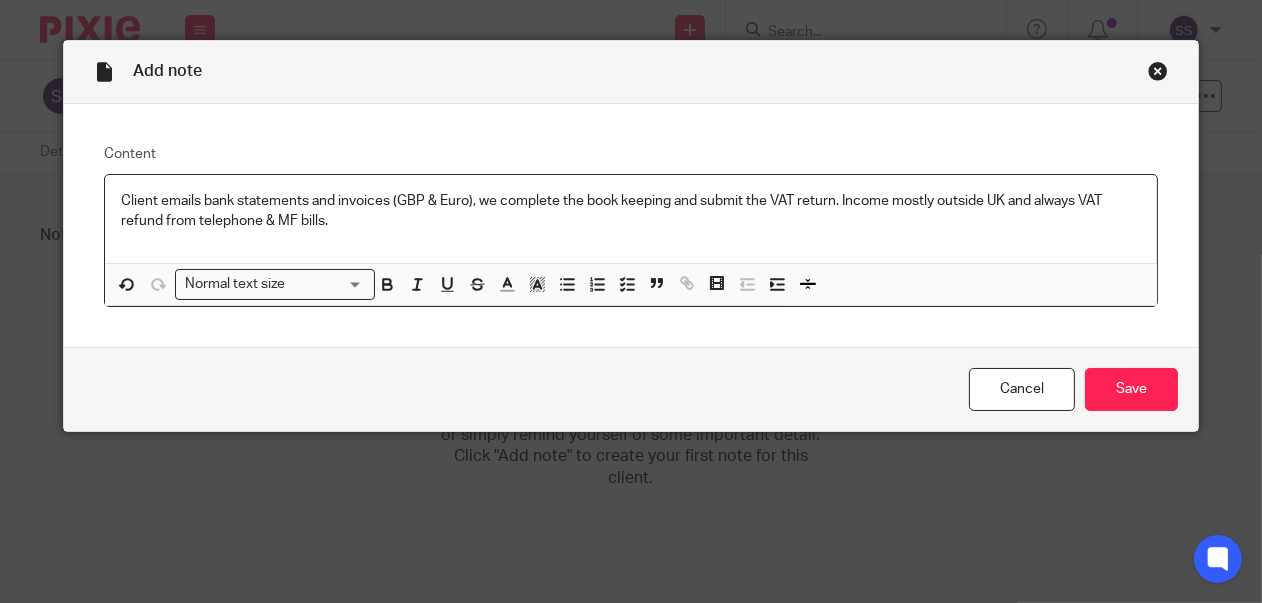 click on "Client emails bank statements and invoices (GBP & Euro), we complete the book keeping and submit the VAT return. Income mostly outside UK and always VAT refund from telephone & MF bills." at bounding box center [631, 211] 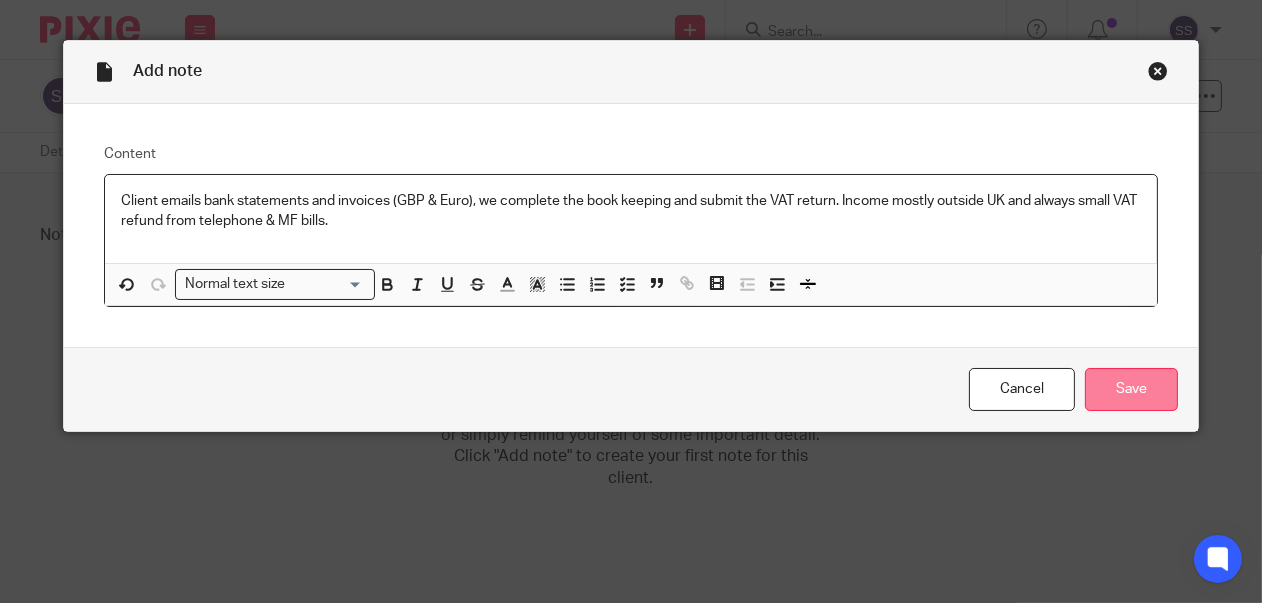 click on "Save" at bounding box center (1131, 389) 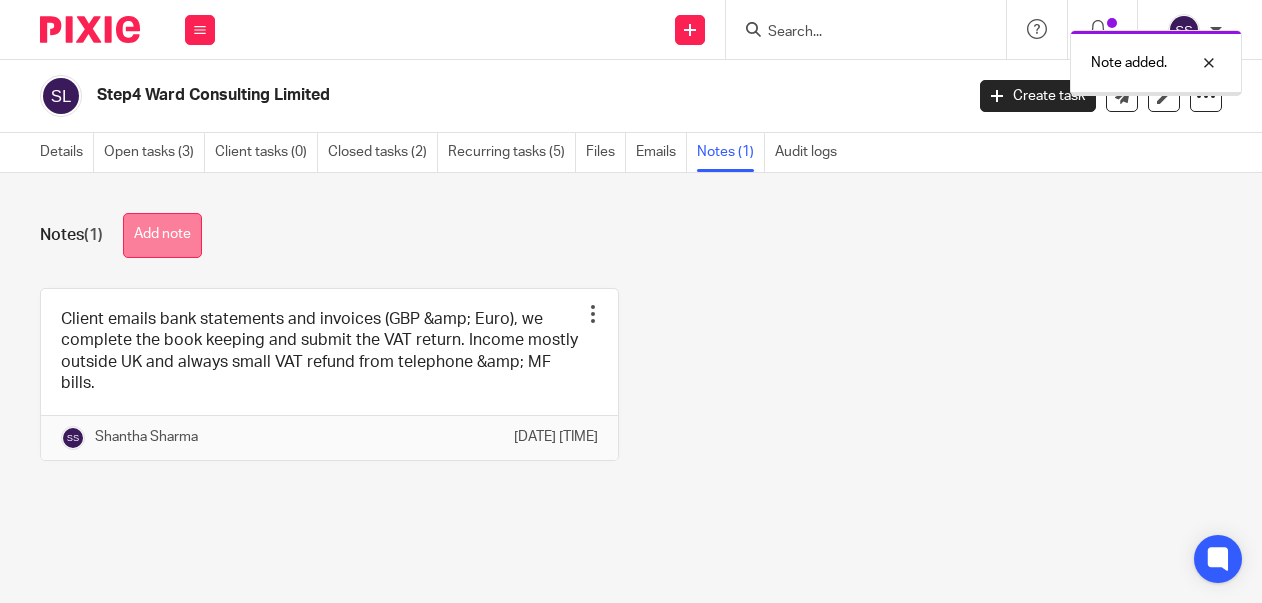 scroll, scrollTop: 0, scrollLeft: 0, axis: both 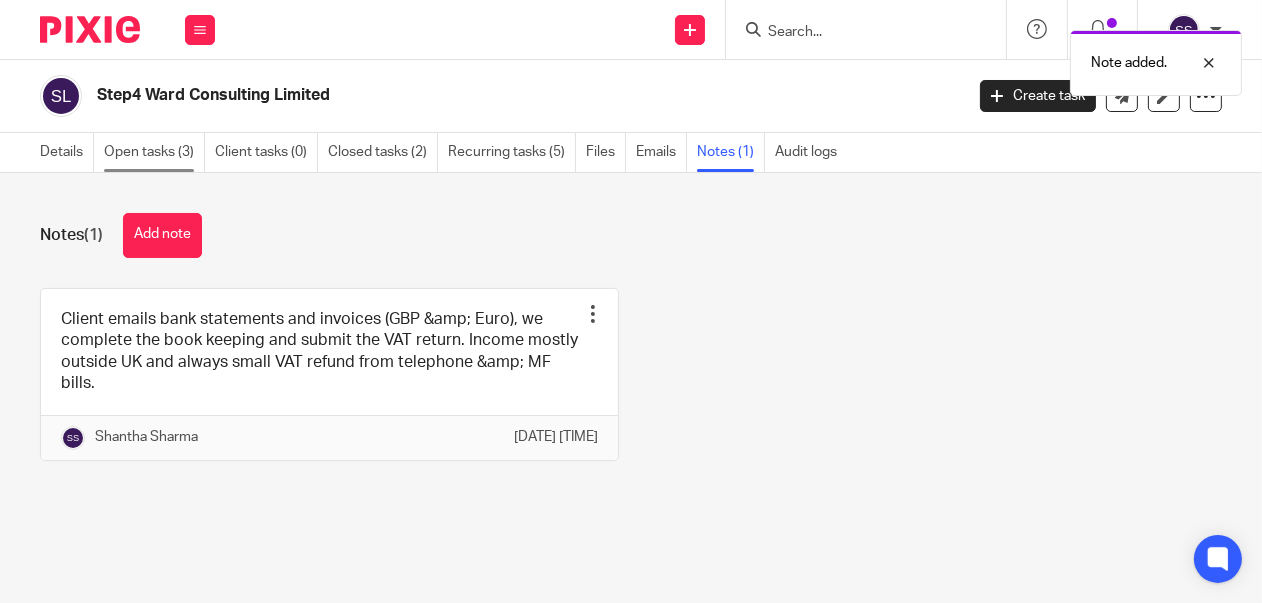click on "Open tasks (3)" at bounding box center (154, 152) 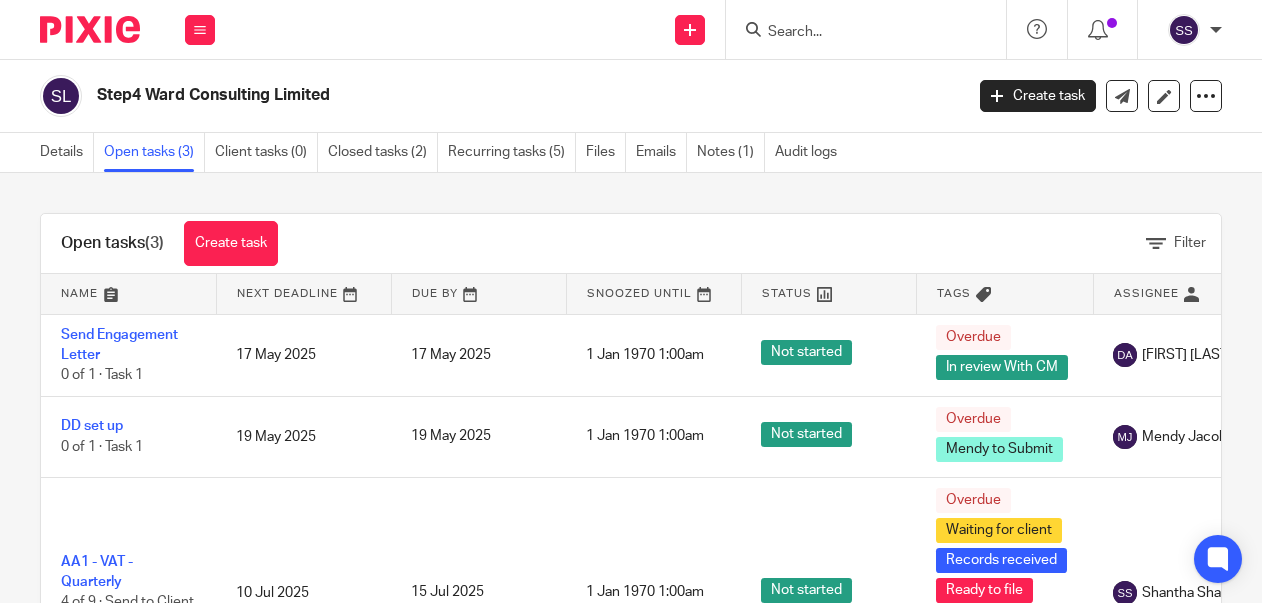 scroll, scrollTop: 0, scrollLeft: 0, axis: both 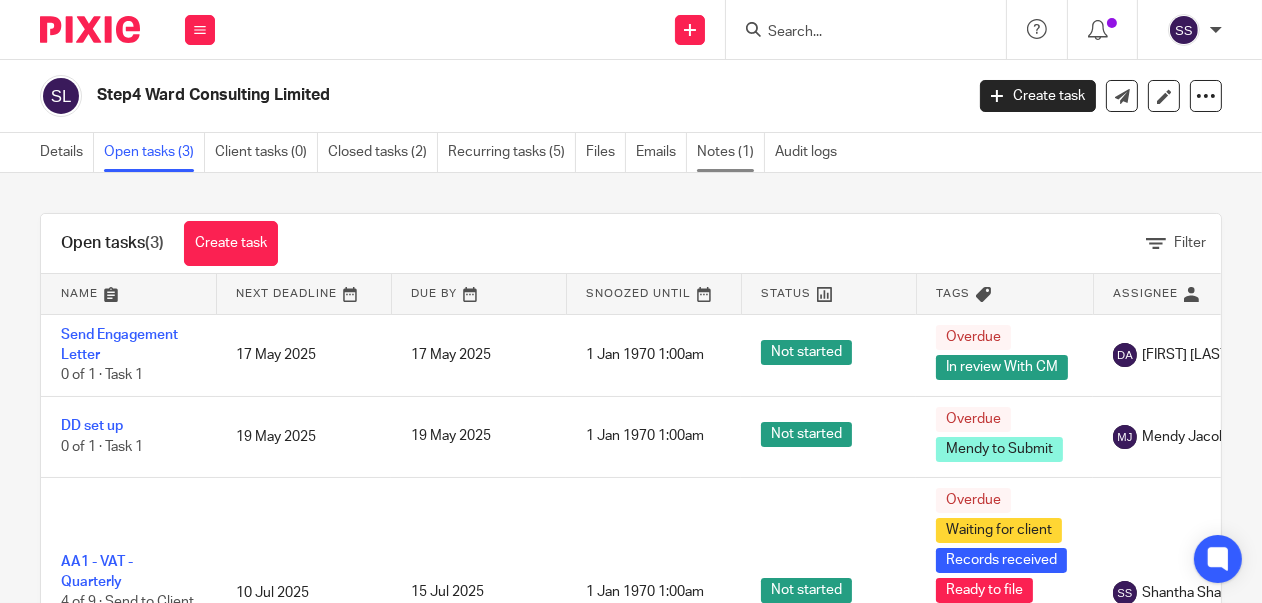 click on "Notes (1)" at bounding box center [731, 152] 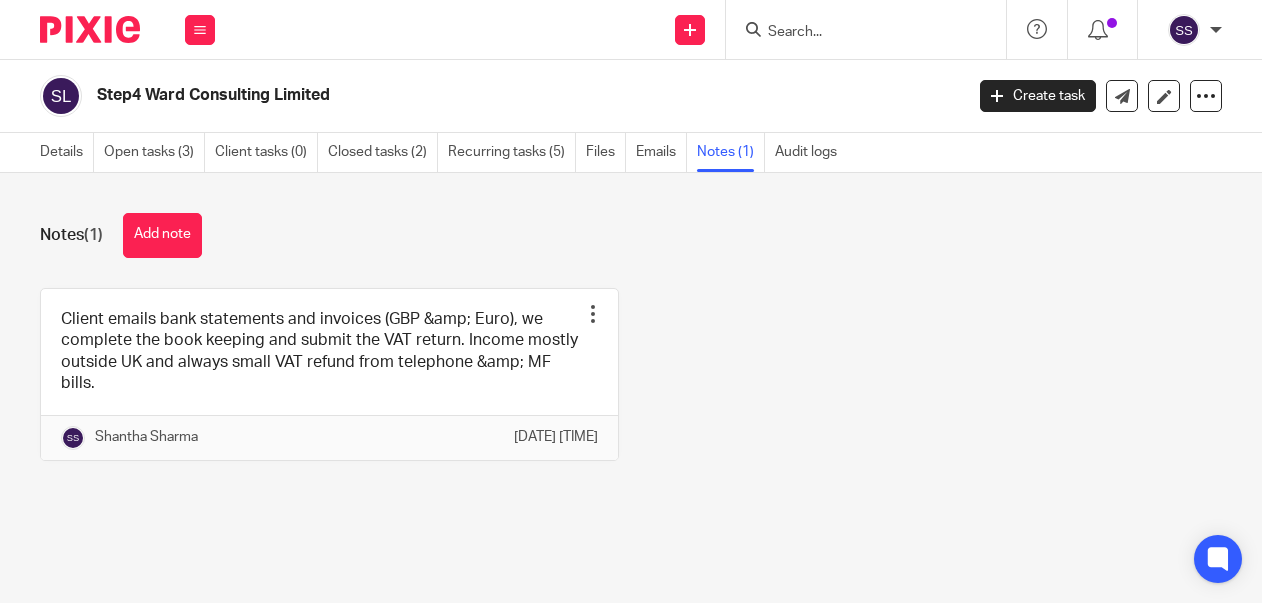scroll, scrollTop: 0, scrollLeft: 0, axis: both 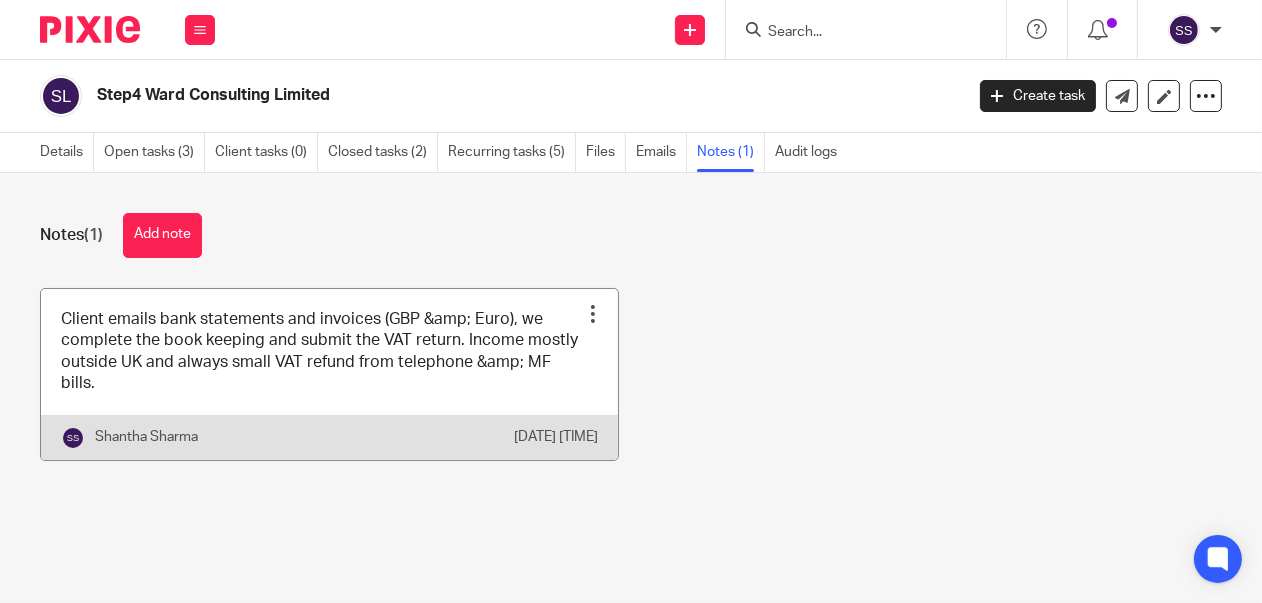 click at bounding box center (329, 374) 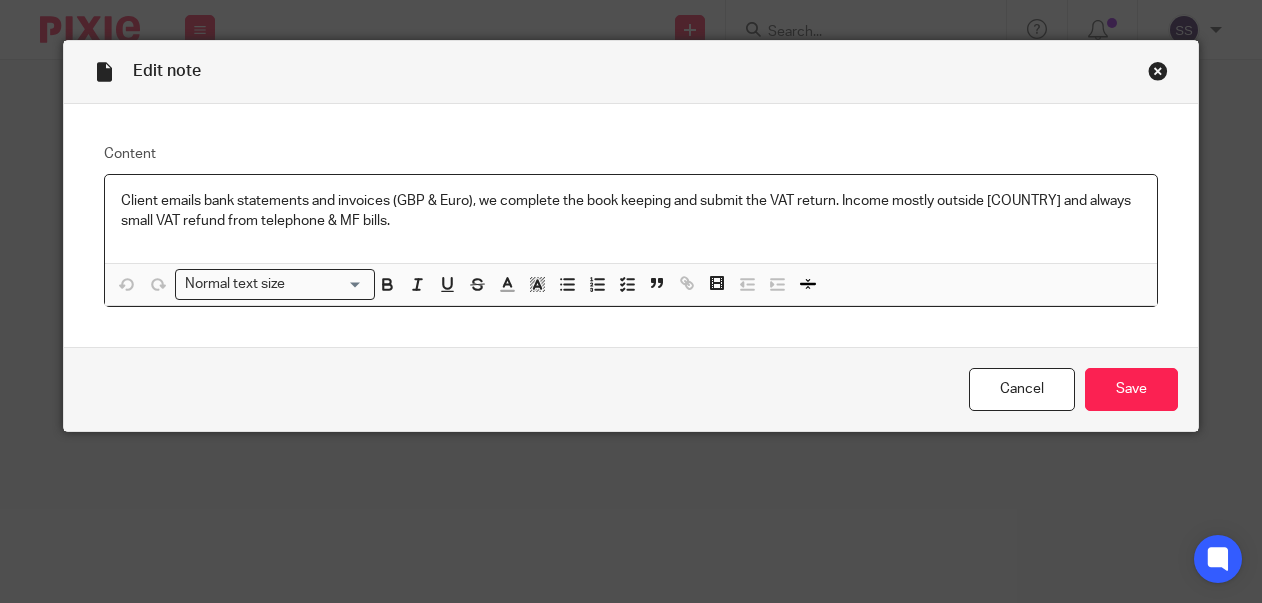 scroll, scrollTop: 0, scrollLeft: 0, axis: both 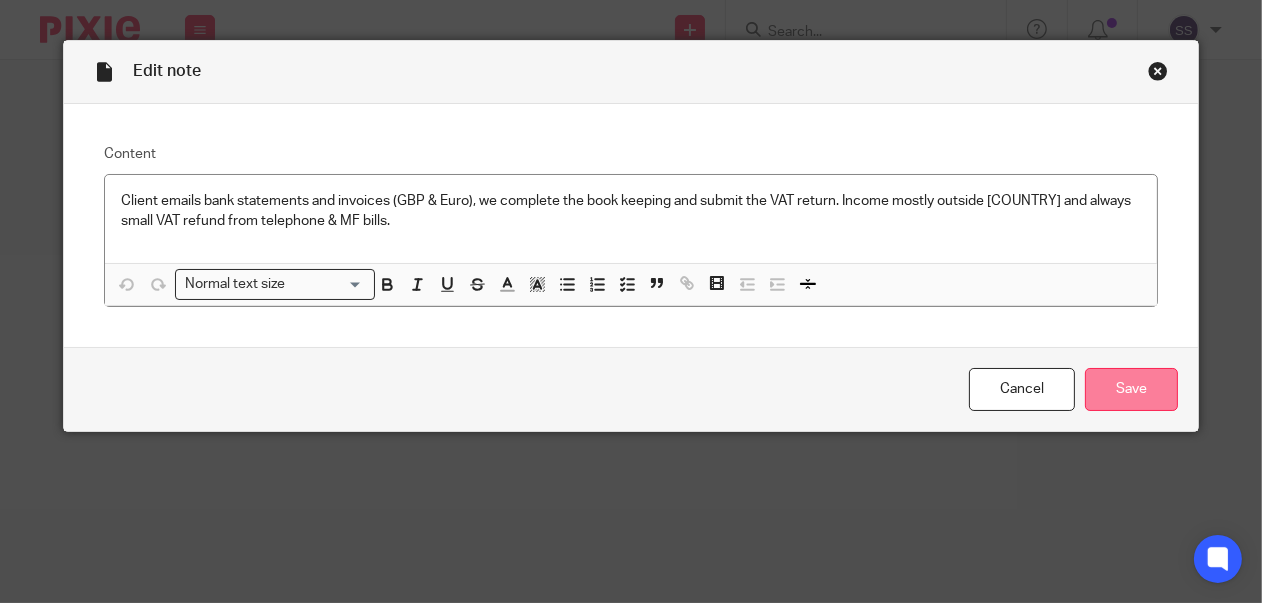 click on "Save" at bounding box center [1131, 389] 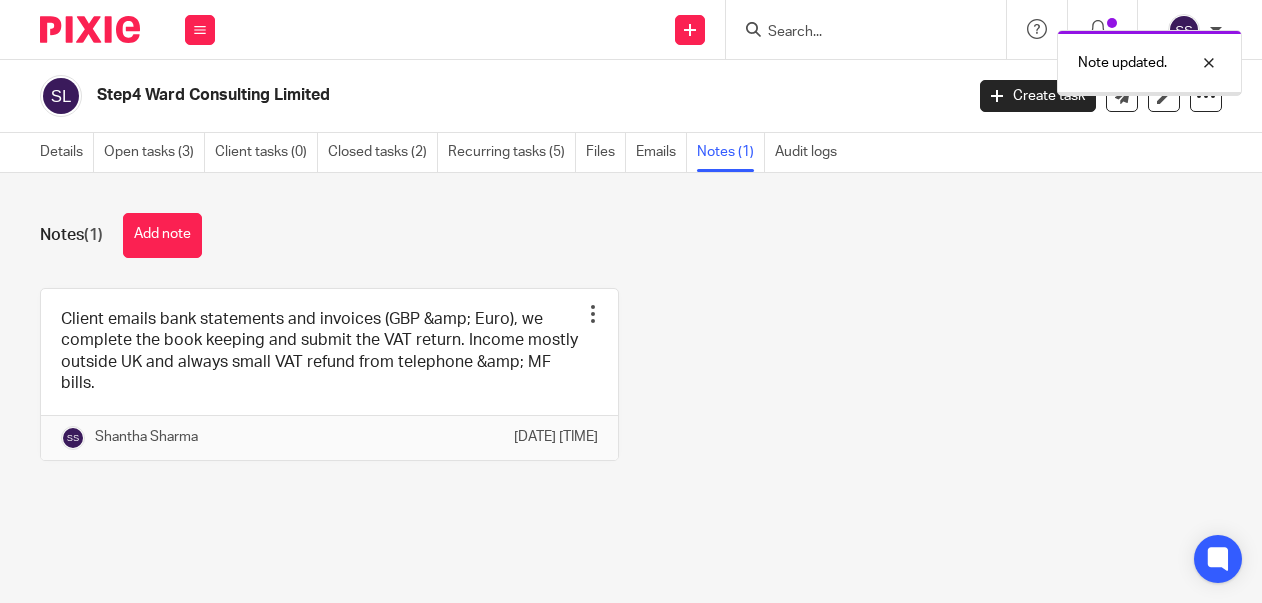 scroll, scrollTop: 0, scrollLeft: 0, axis: both 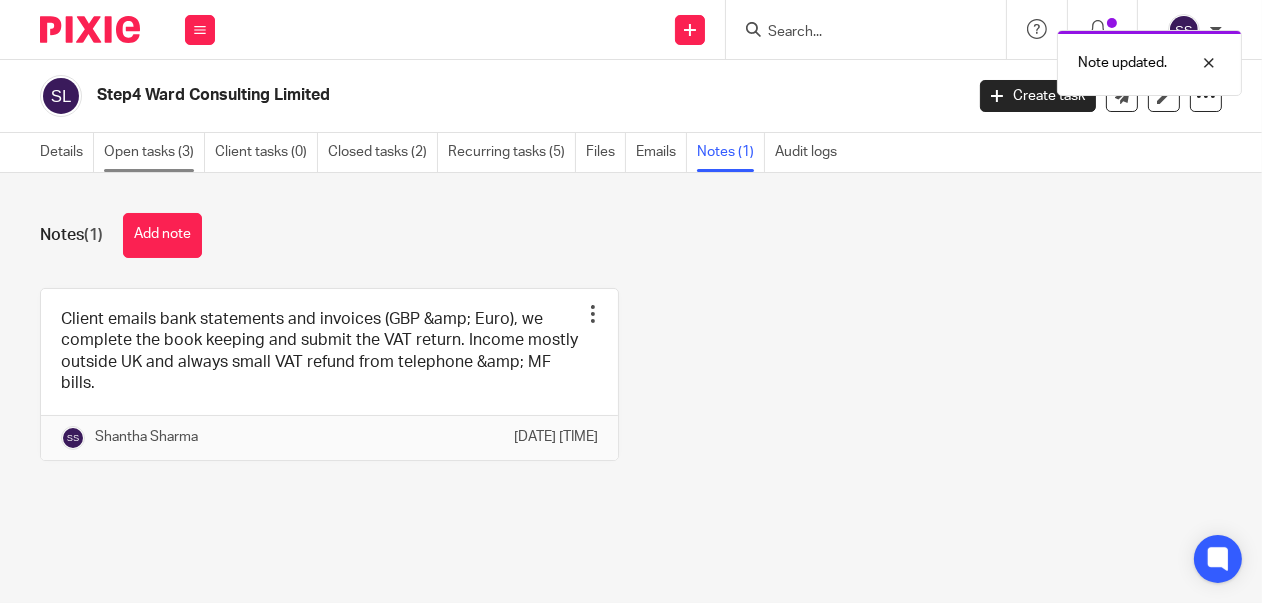 click on "Open tasks (3)" at bounding box center [154, 152] 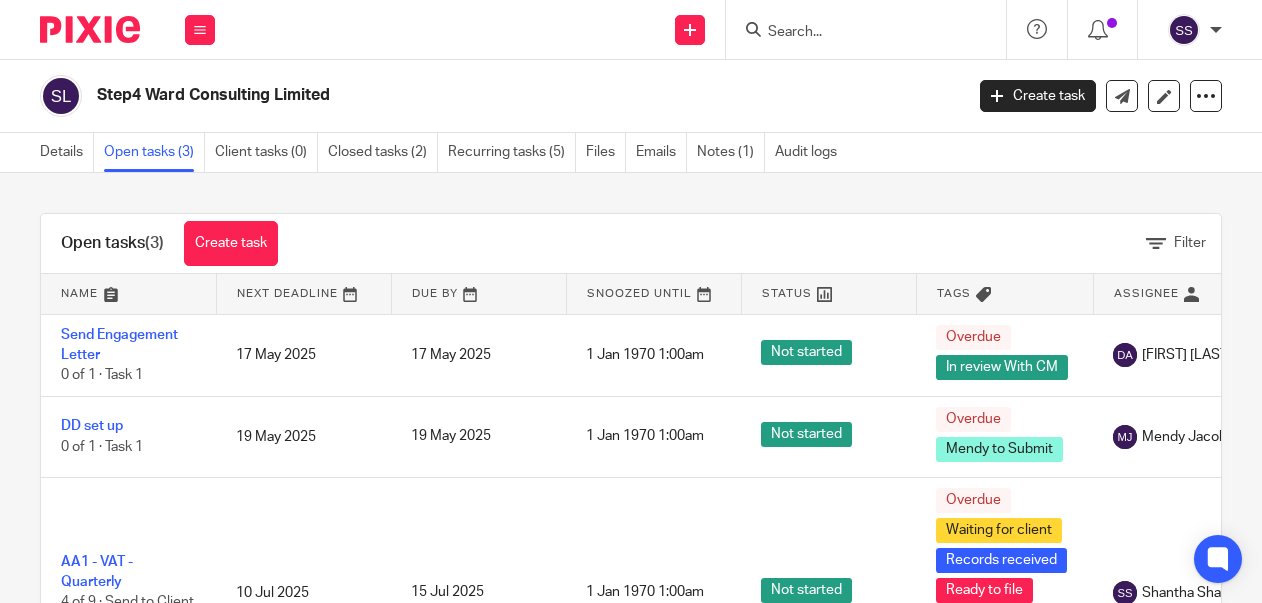 scroll, scrollTop: 0, scrollLeft: 0, axis: both 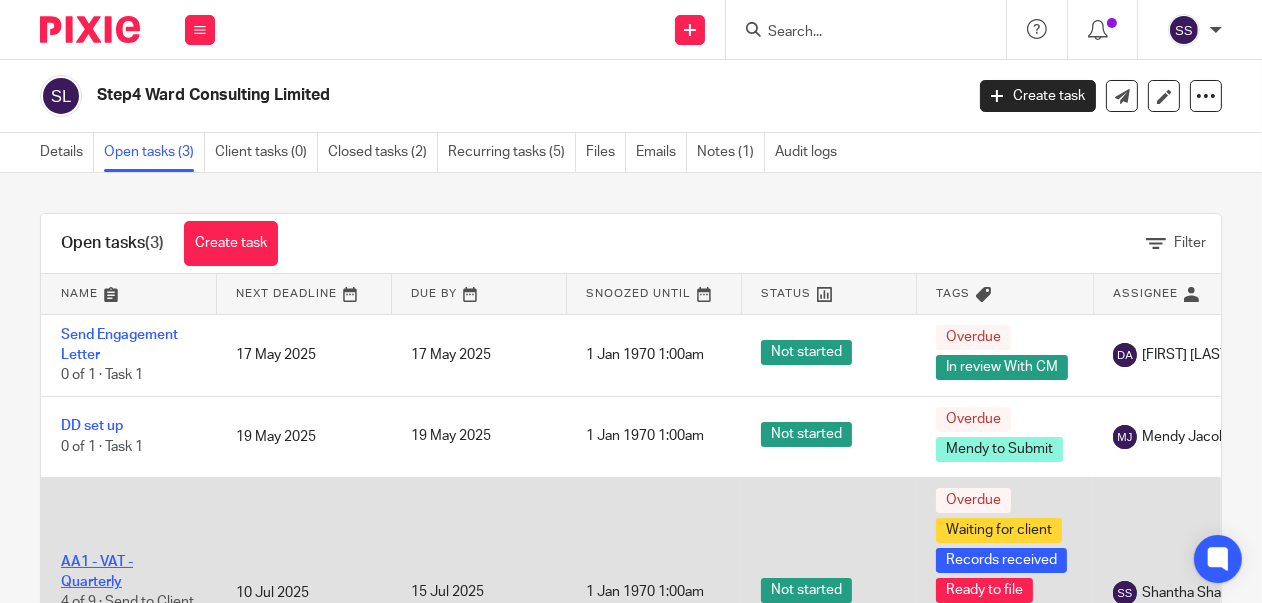 click on "AA1 - VAT - Quarterly" at bounding box center [97, 572] 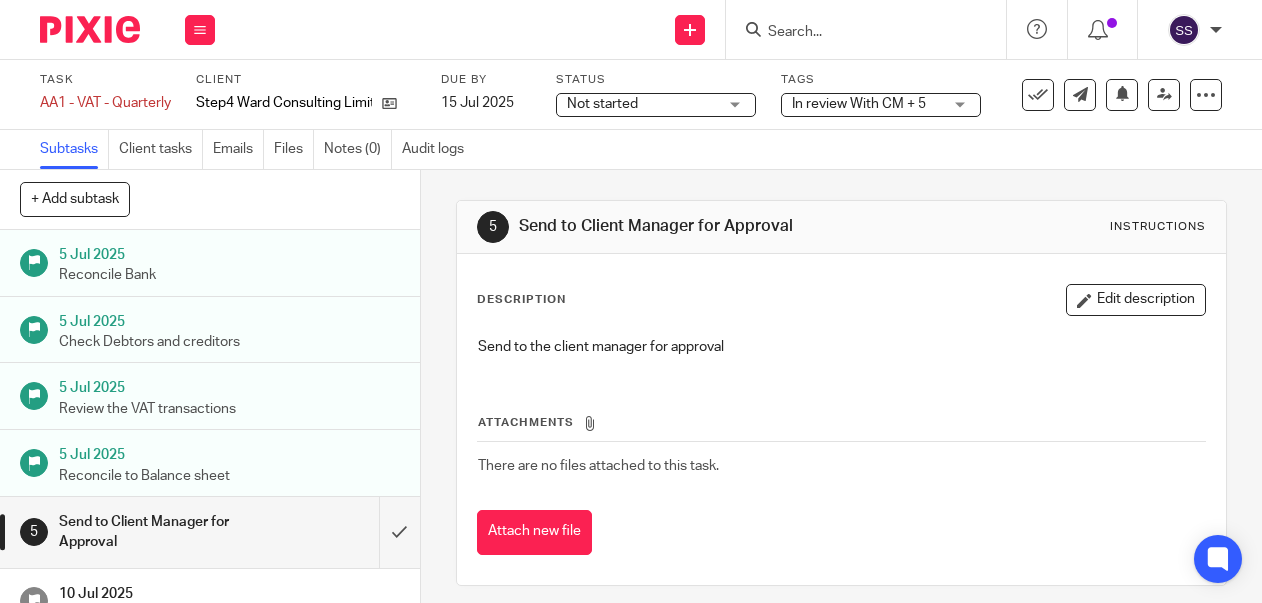 scroll, scrollTop: 0, scrollLeft: 0, axis: both 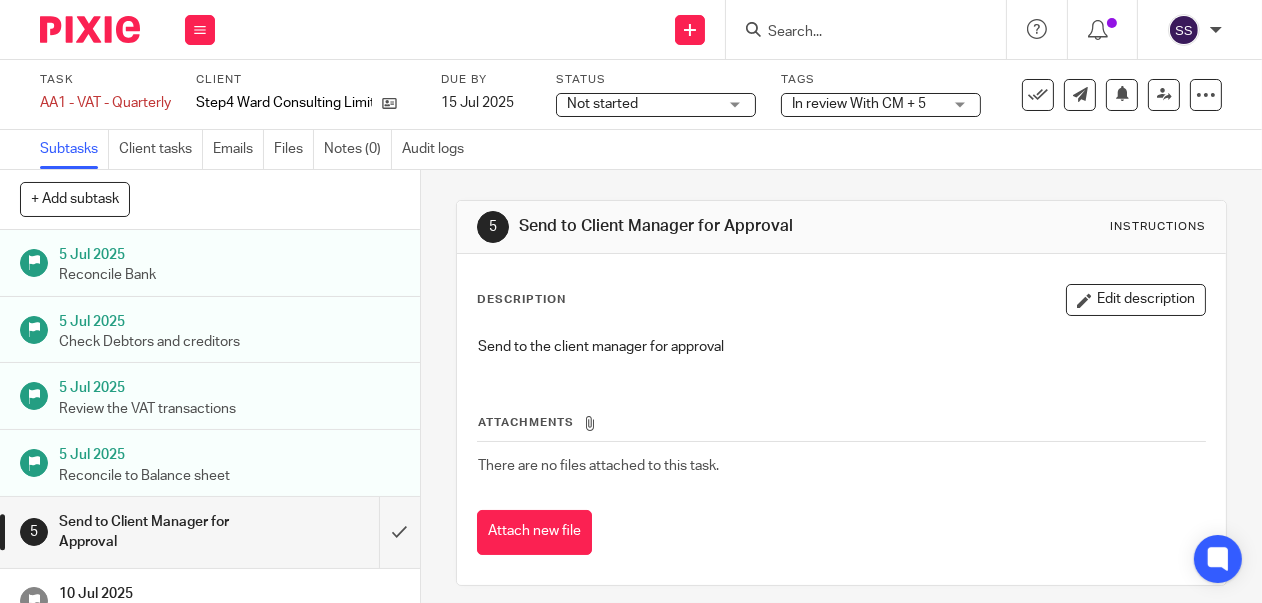 click on "In review With CM + 5" at bounding box center [881, 105] 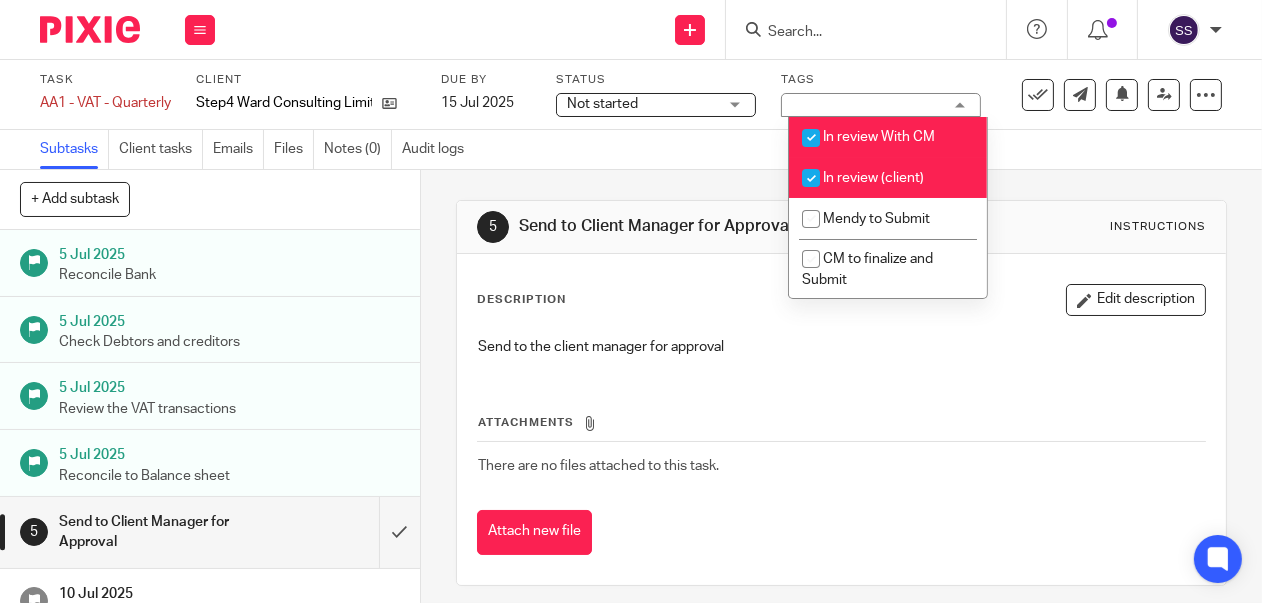 click at bounding box center [811, 178] 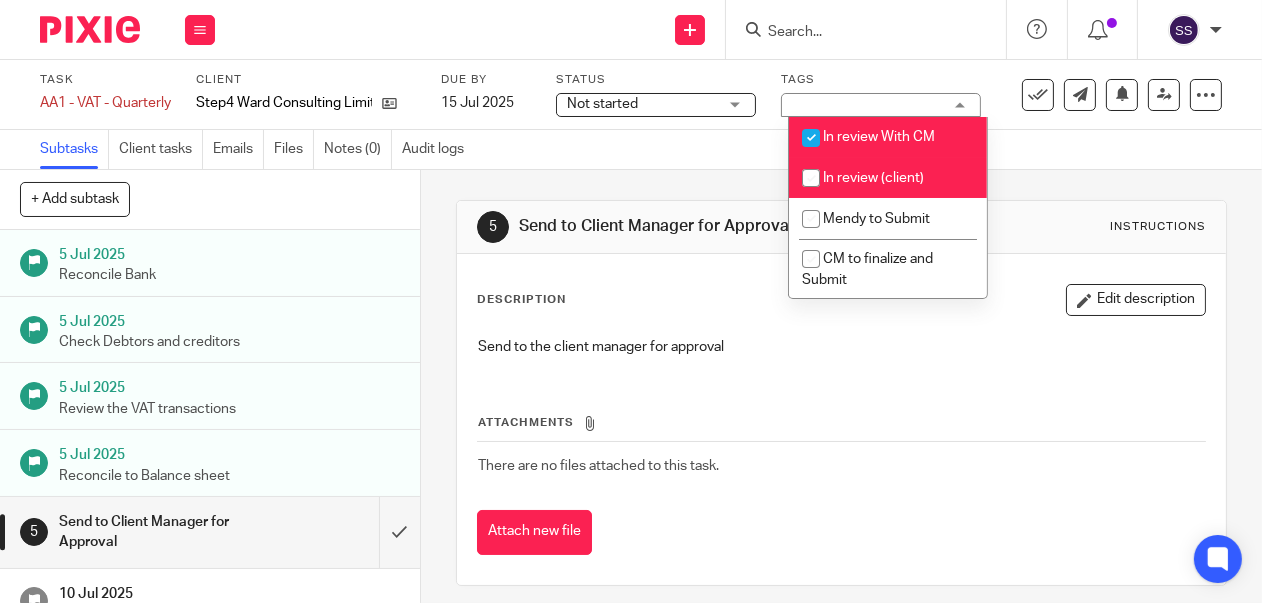 checkbox on "false" 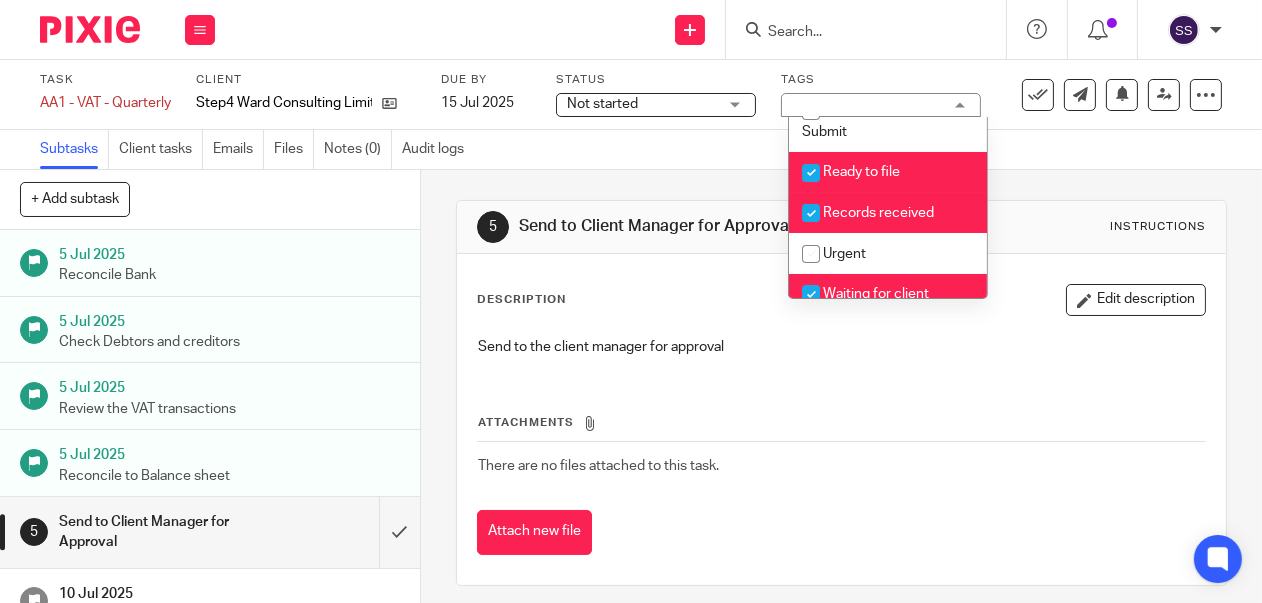 scroll, scrollTop: 156, scrollLeft: 0, axis: vertical 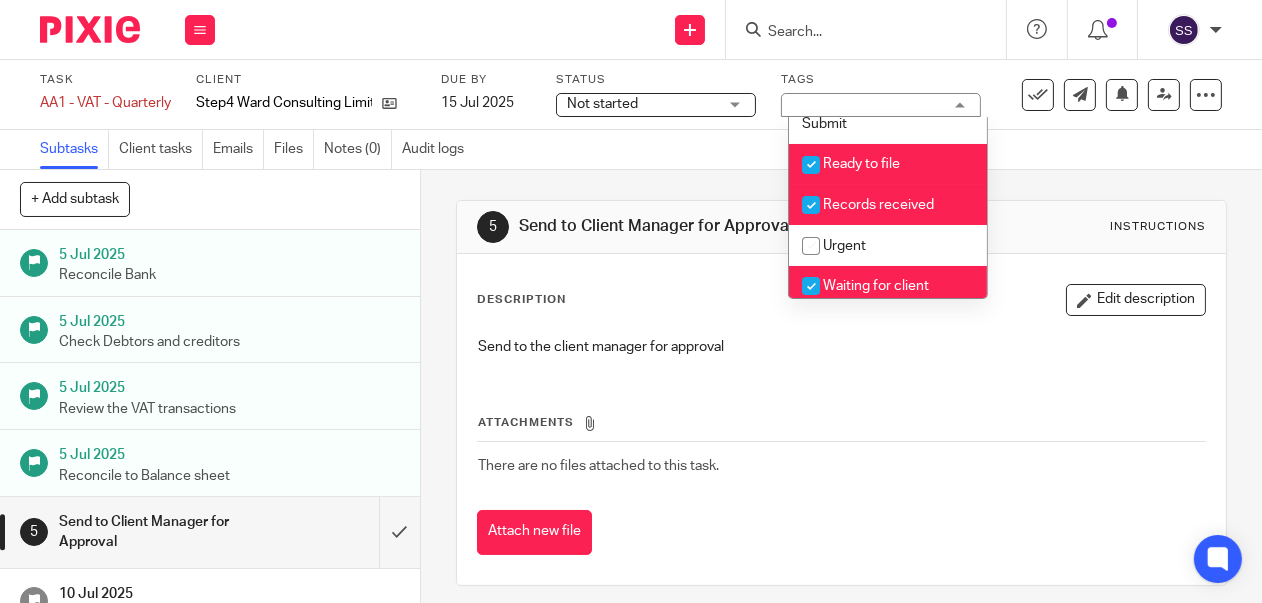 click at bounding box center (811, 165) 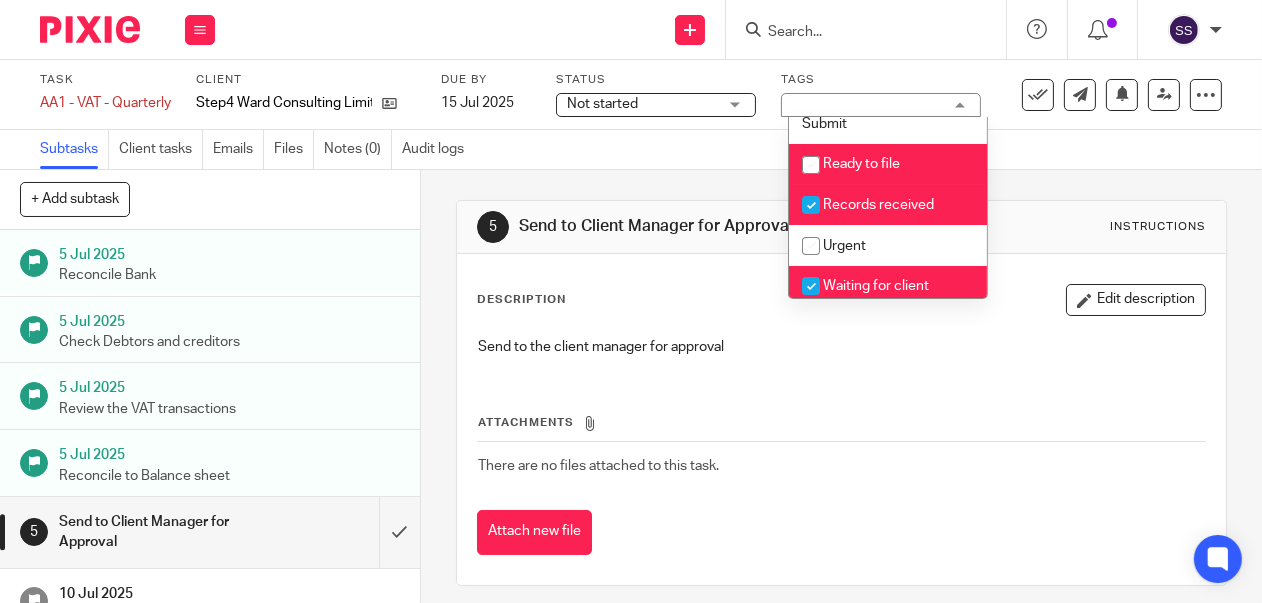 checkbox on "false" 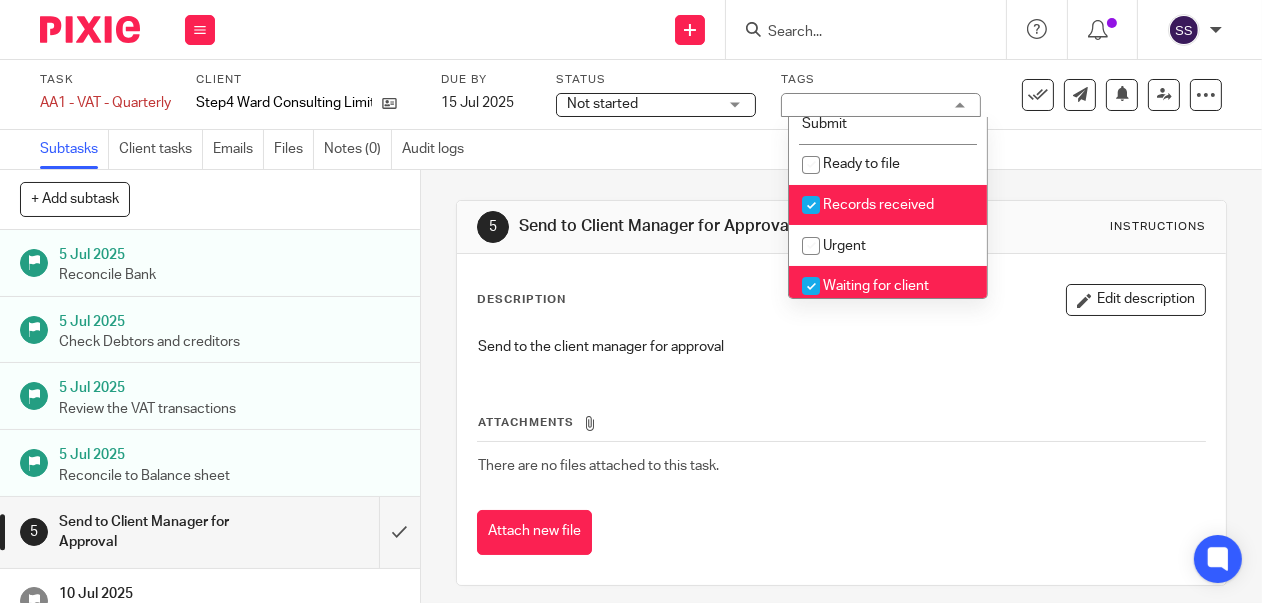 click at bounding box center (811, 205) 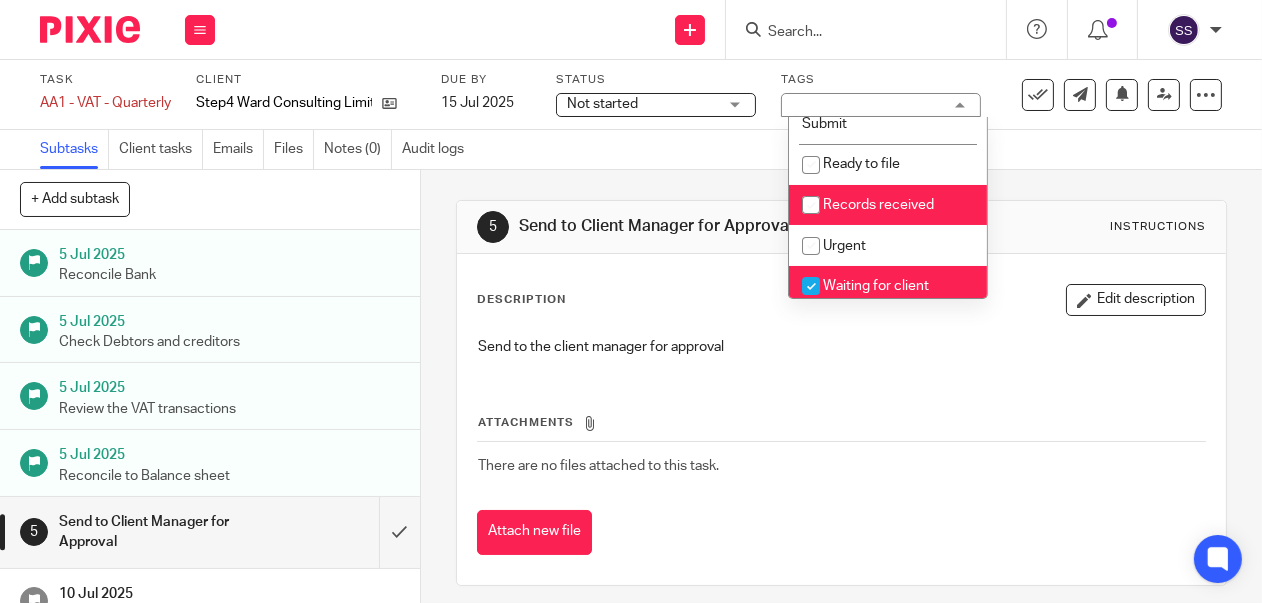checkbox on "false" 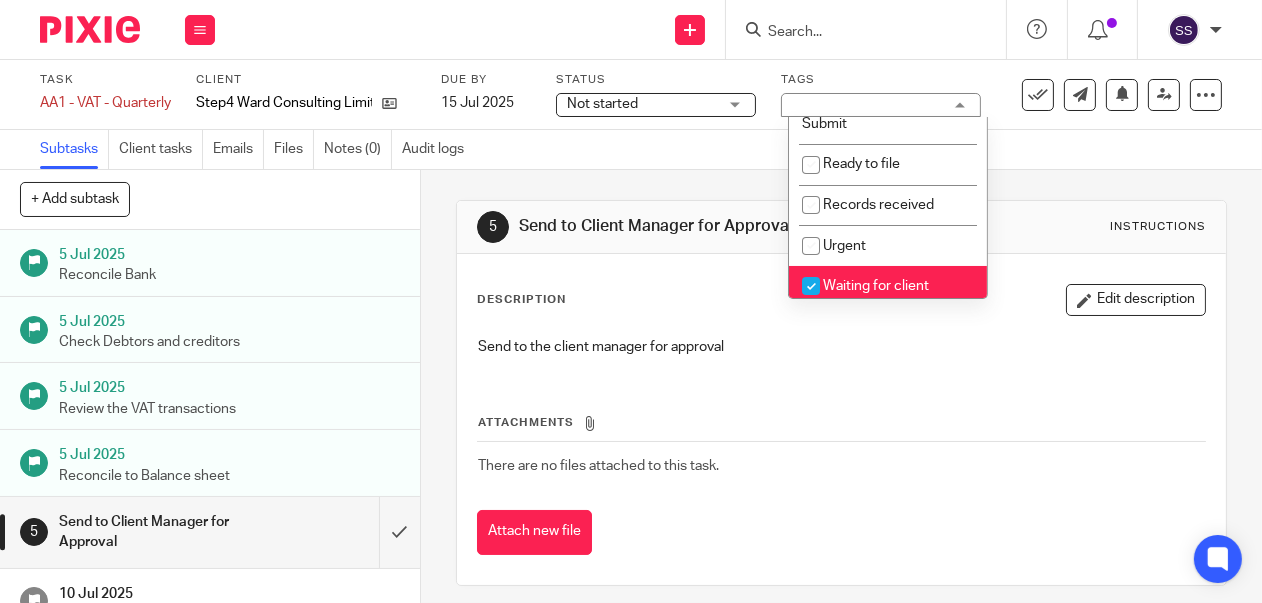 click at bounding box center [811, 286] 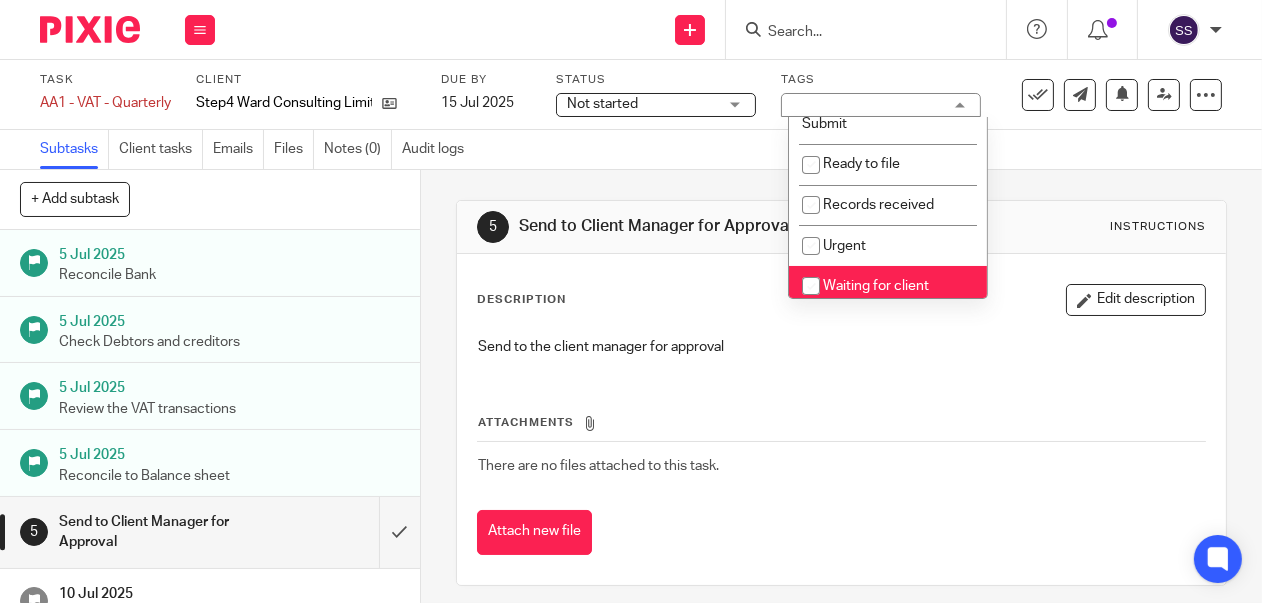 checkbox on "false" 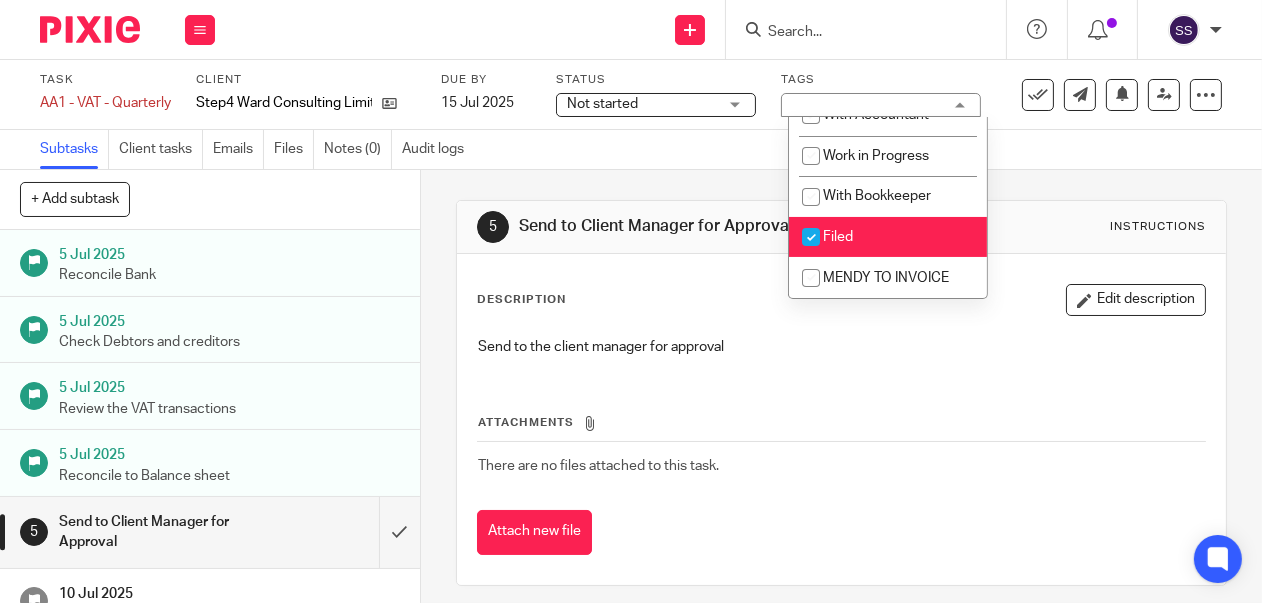 scroll, scrollTop: 422, scrollLeft: 0, axis: vertical 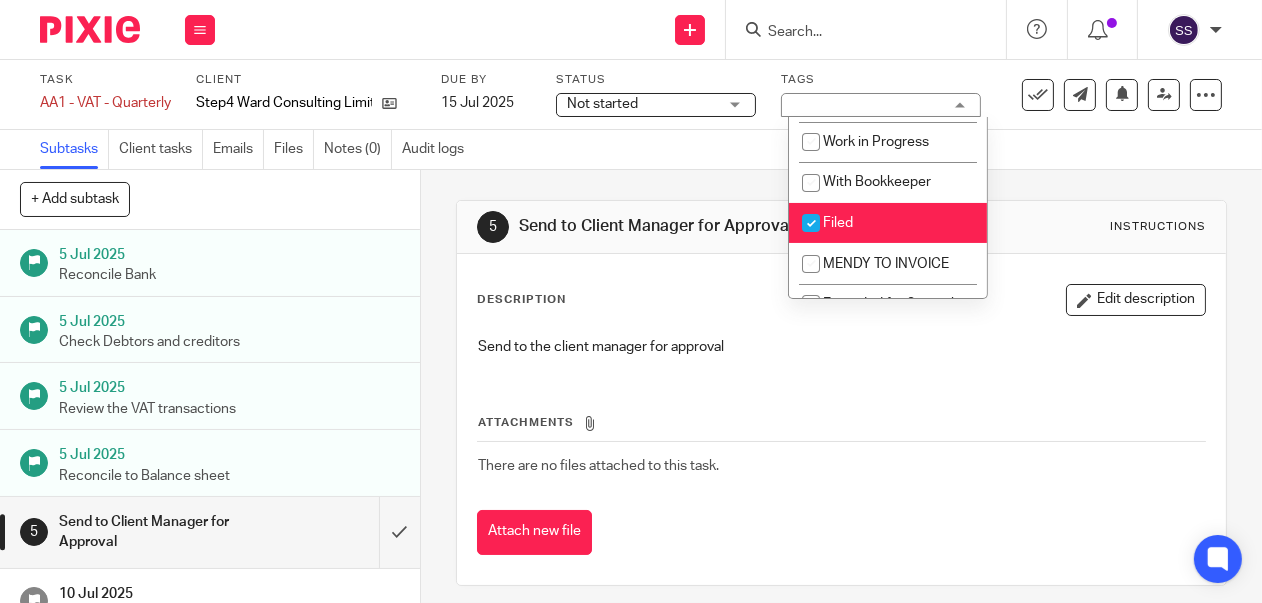 click at bounding box center [811, 223] 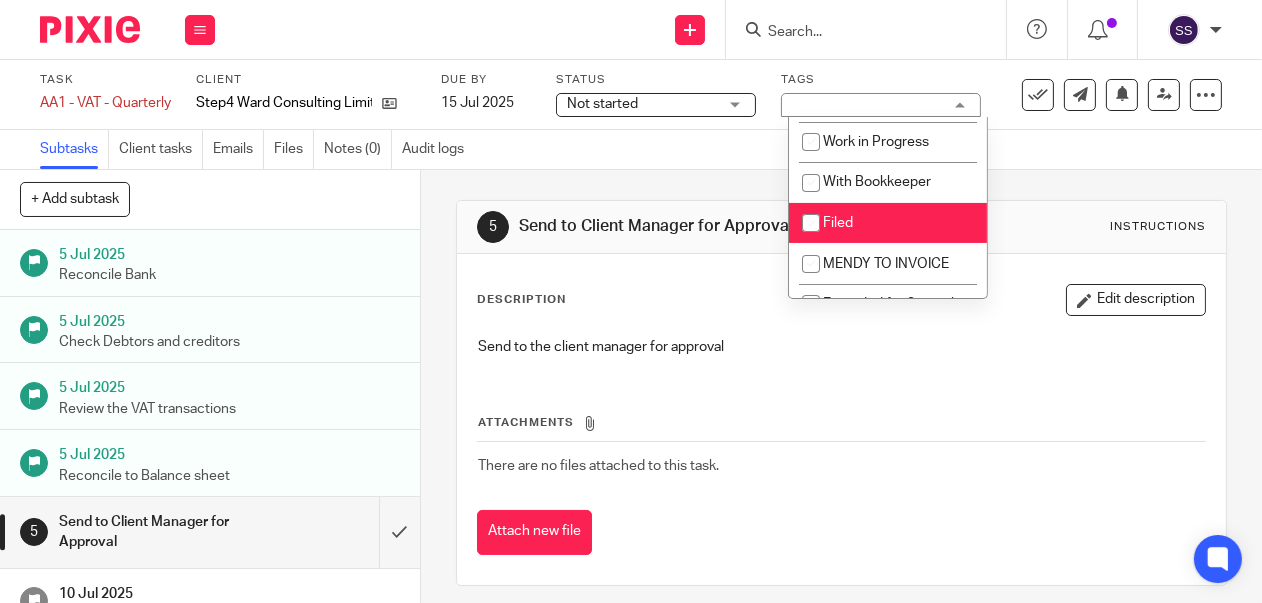 checkbox on "false" 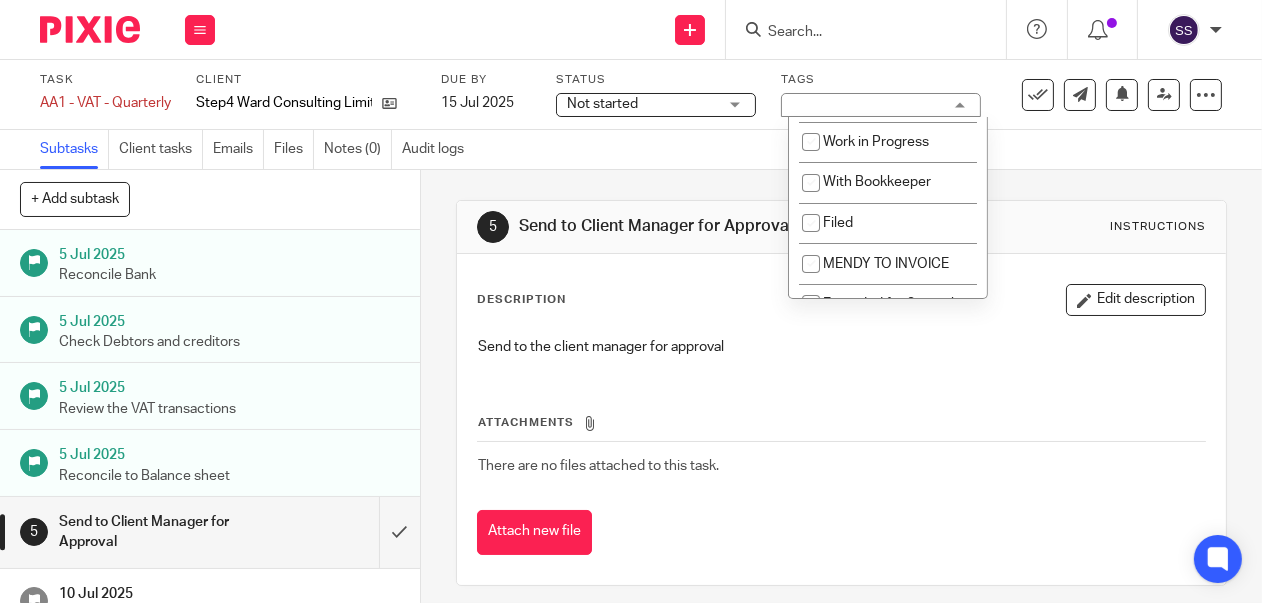 scroll, scrollTop: 526, scrollLeft: 0, axis: vertical 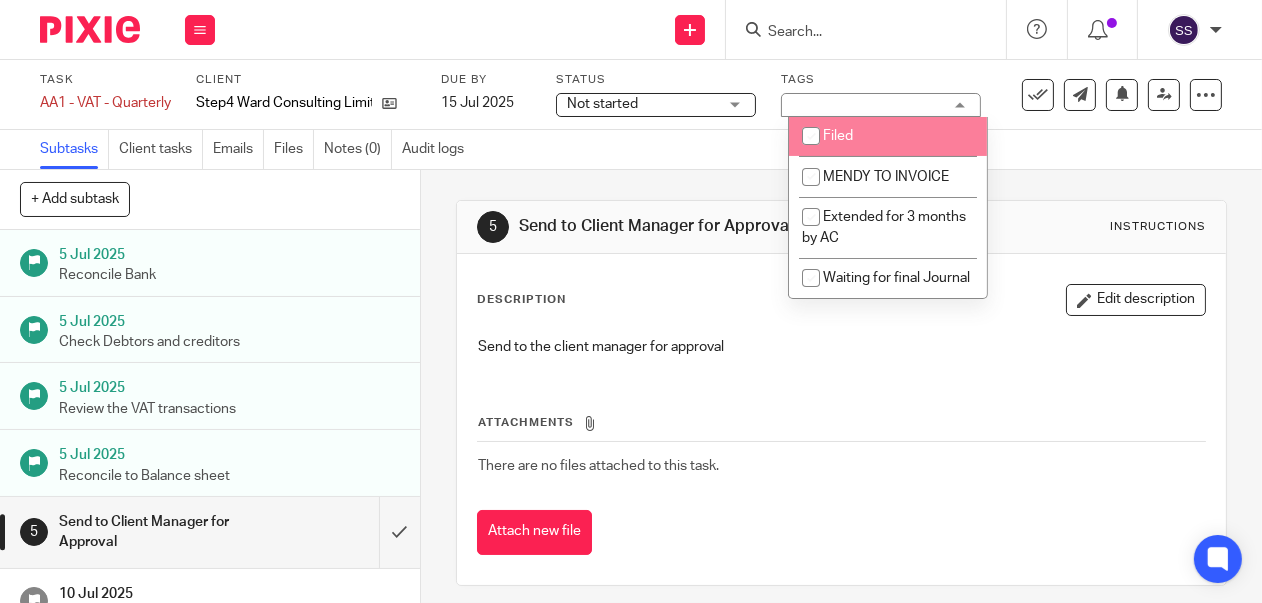 click on "Not started
Not started" at bounding box center (656, 105) 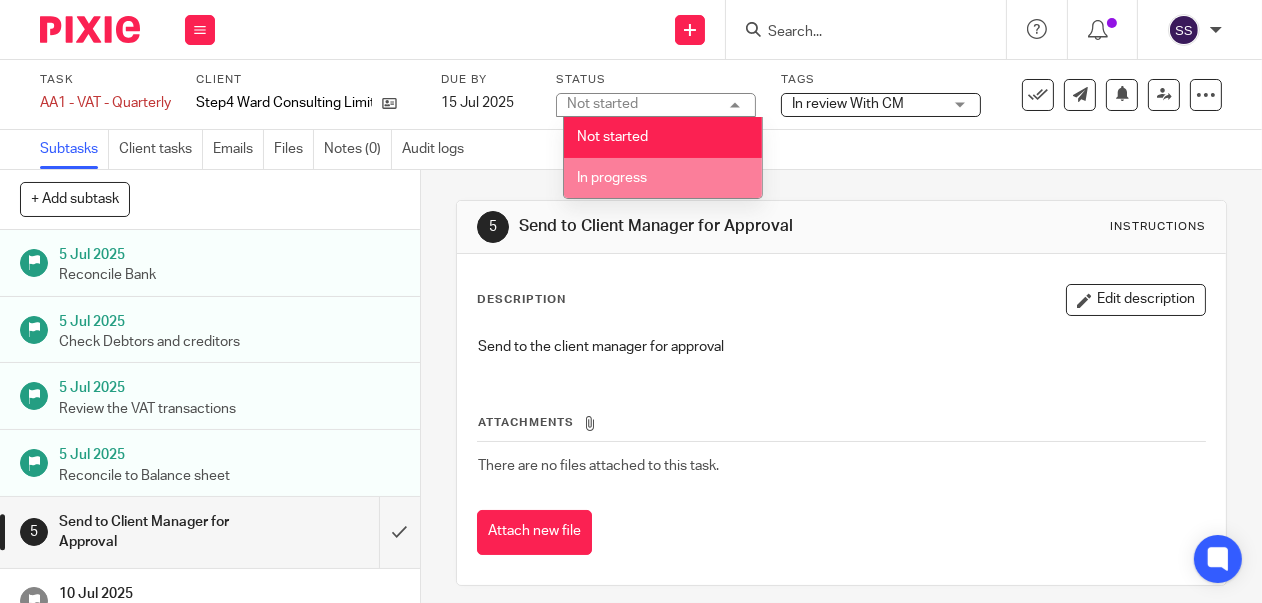 click on "In progress" at bounding box center (663, 178) 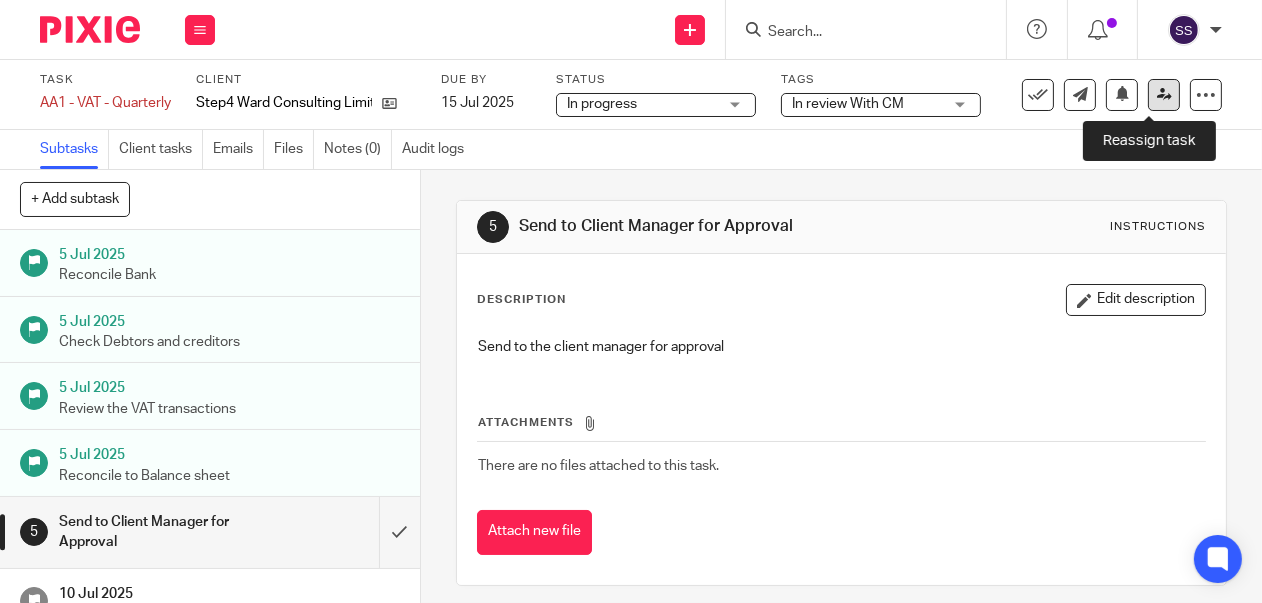 click at bounding box center [1164, 94] 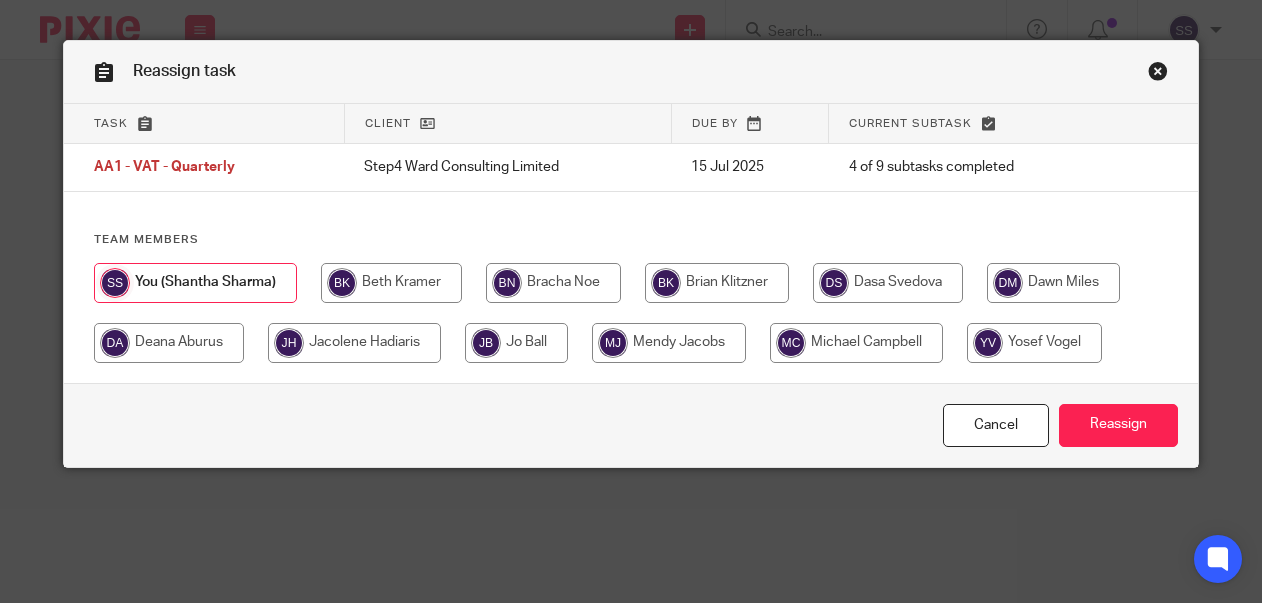 scroll, scrollTop: 0, scrollLeft: 0, axis: both 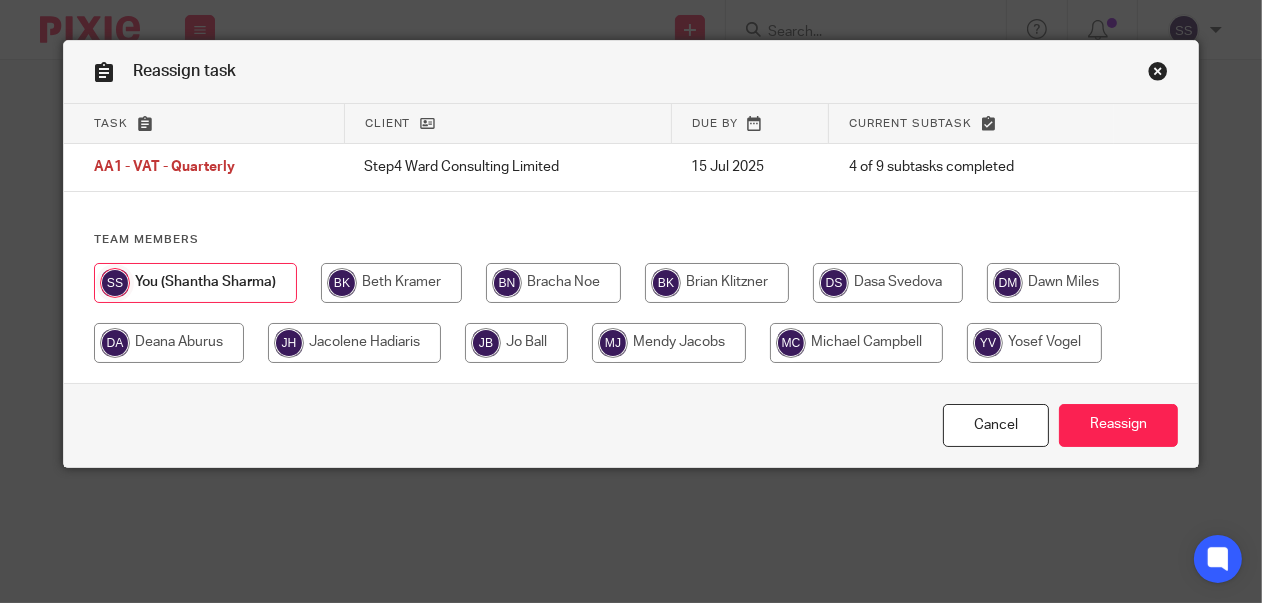 click at bounding box center [516, 343] 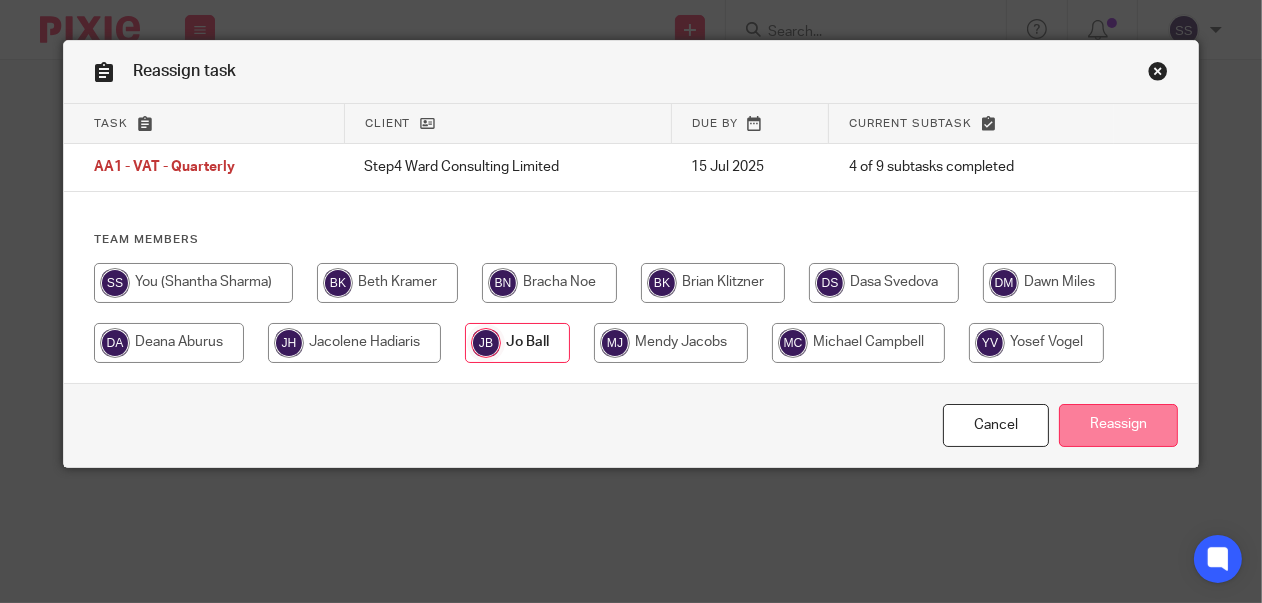 click on "Reassign" at bounding box center [1118, 425] 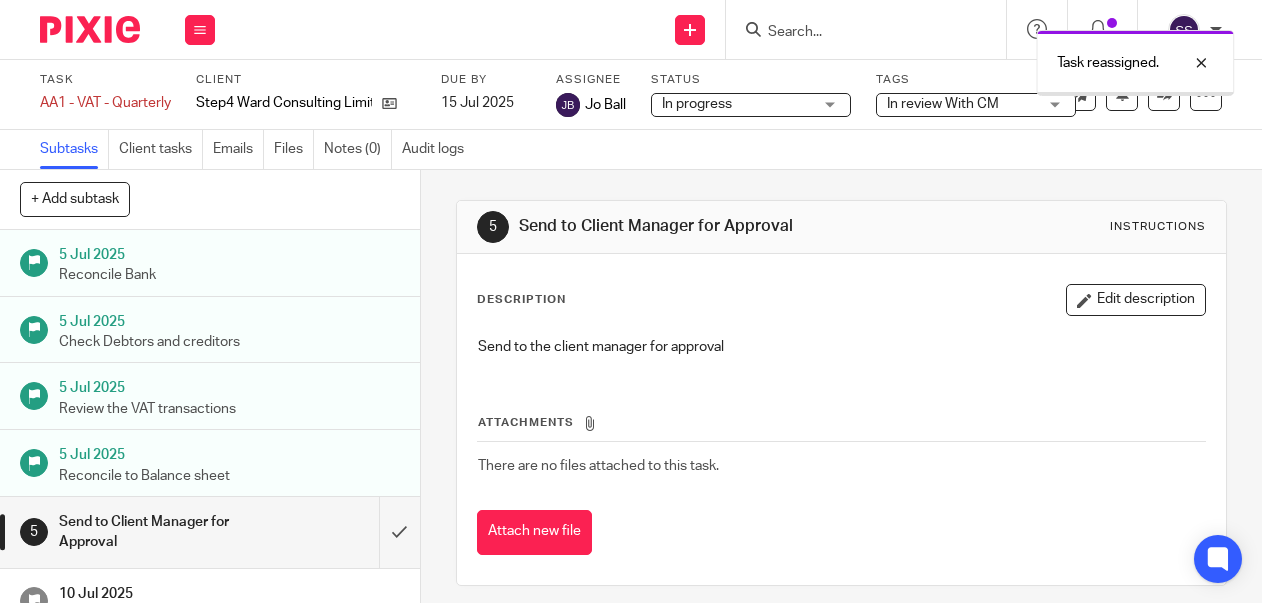 scroll, scrollTop: 0, scrollLeft: 0, axis: both 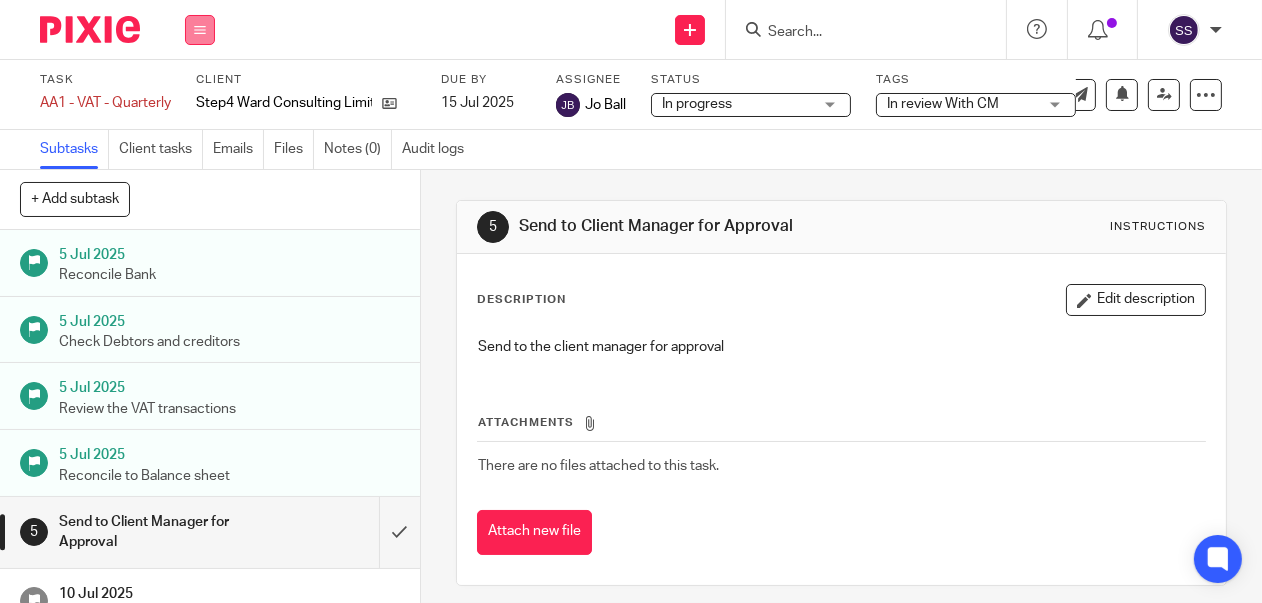 click at bounding box center (200, 30) 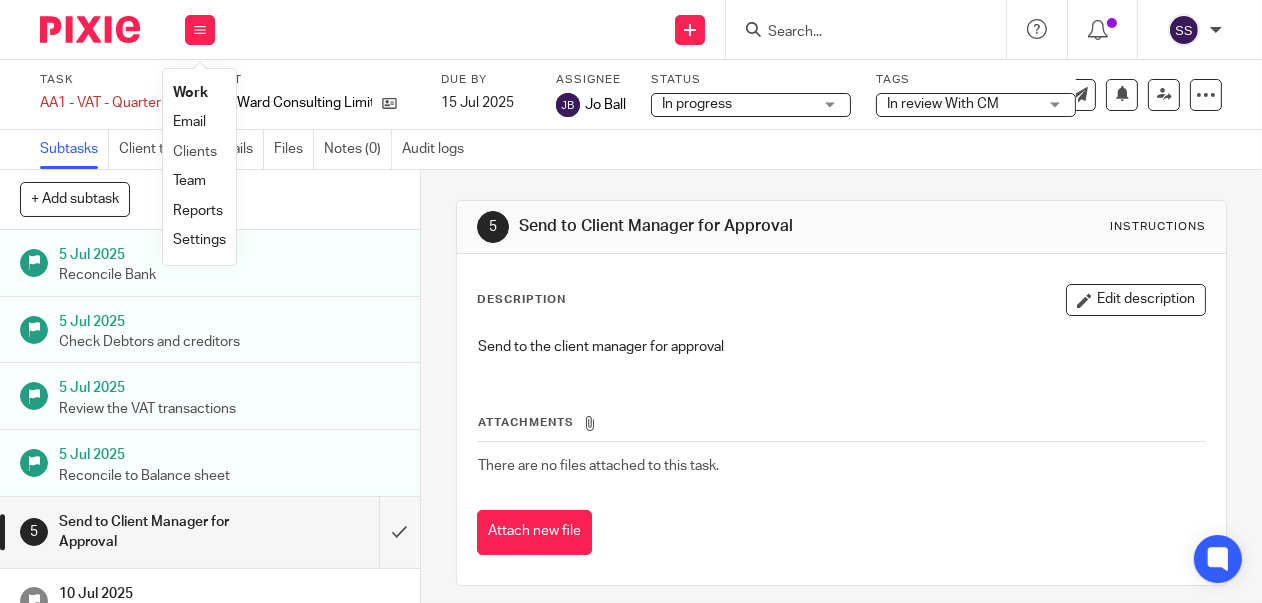 click on "Clients" at bounding box center [199, 152] 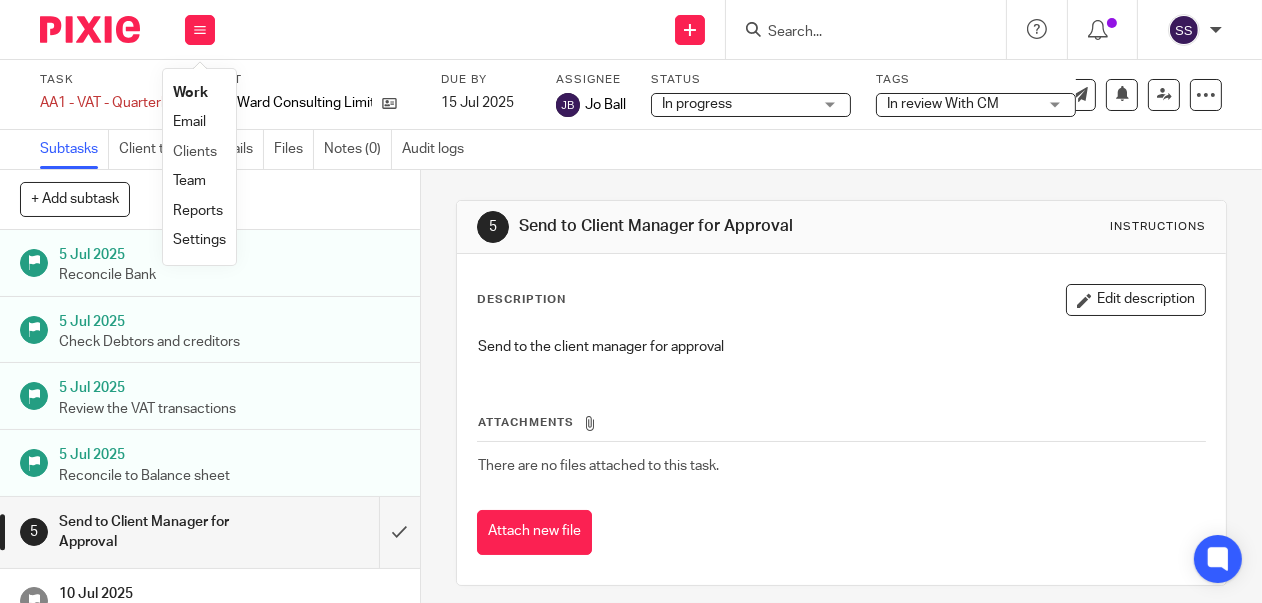click on "Clients" at bounding box center (199, 152) 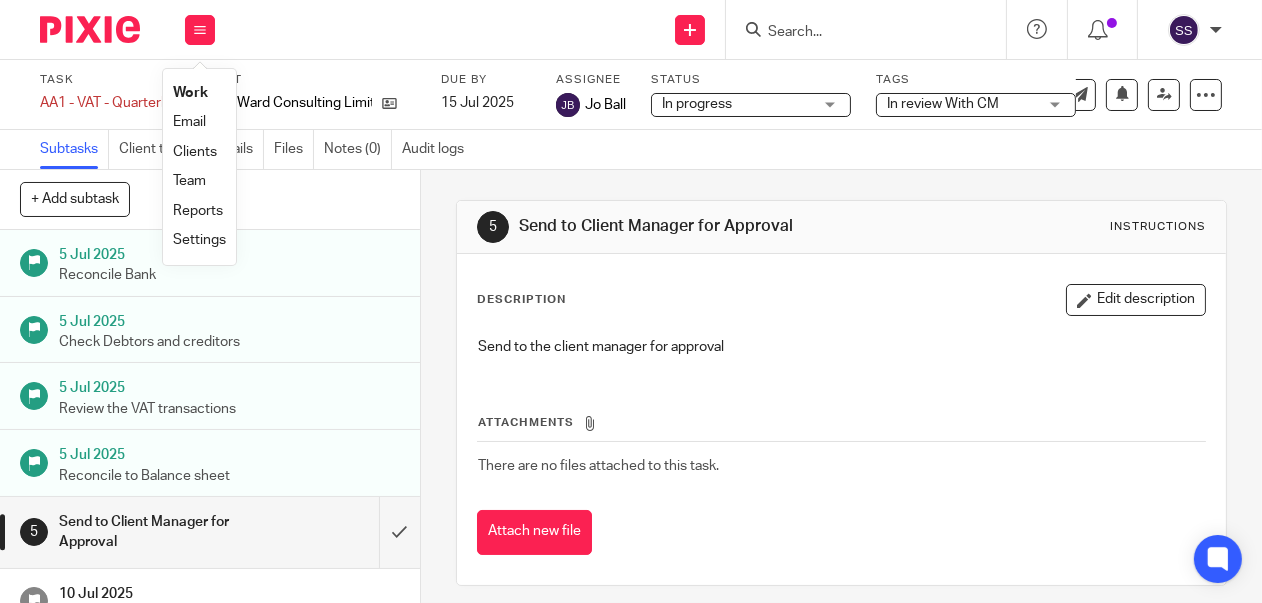 click on "Clients" at bounding box center [195, 152] 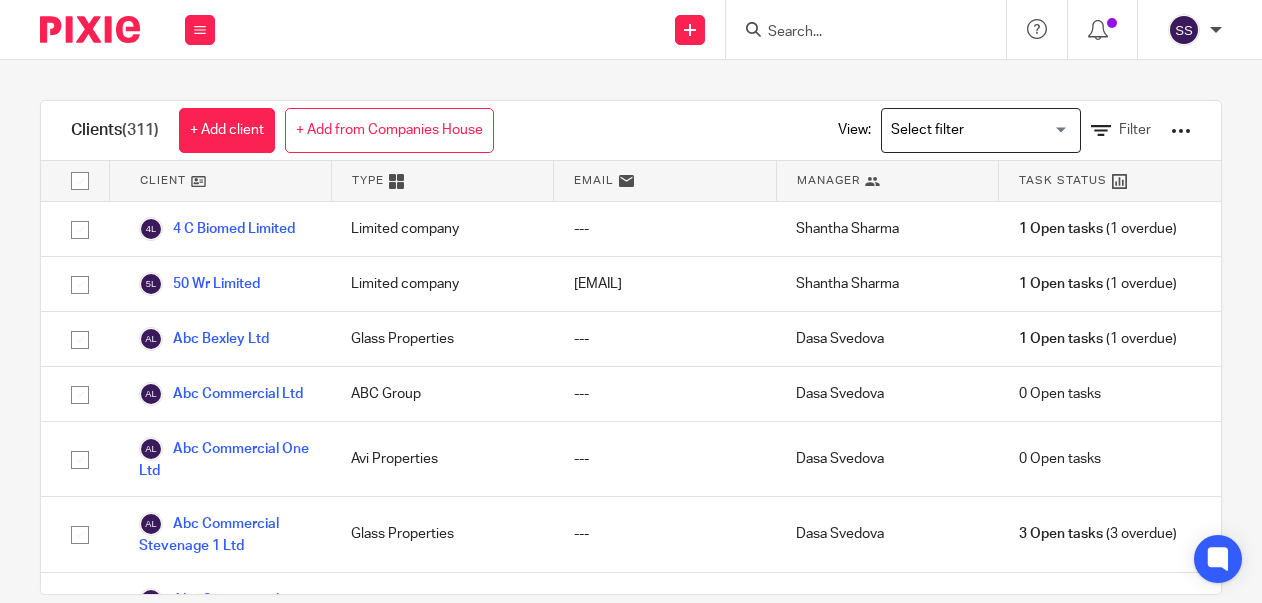scroll, scrollTop: 0, scrollLeft: 0, axis: both 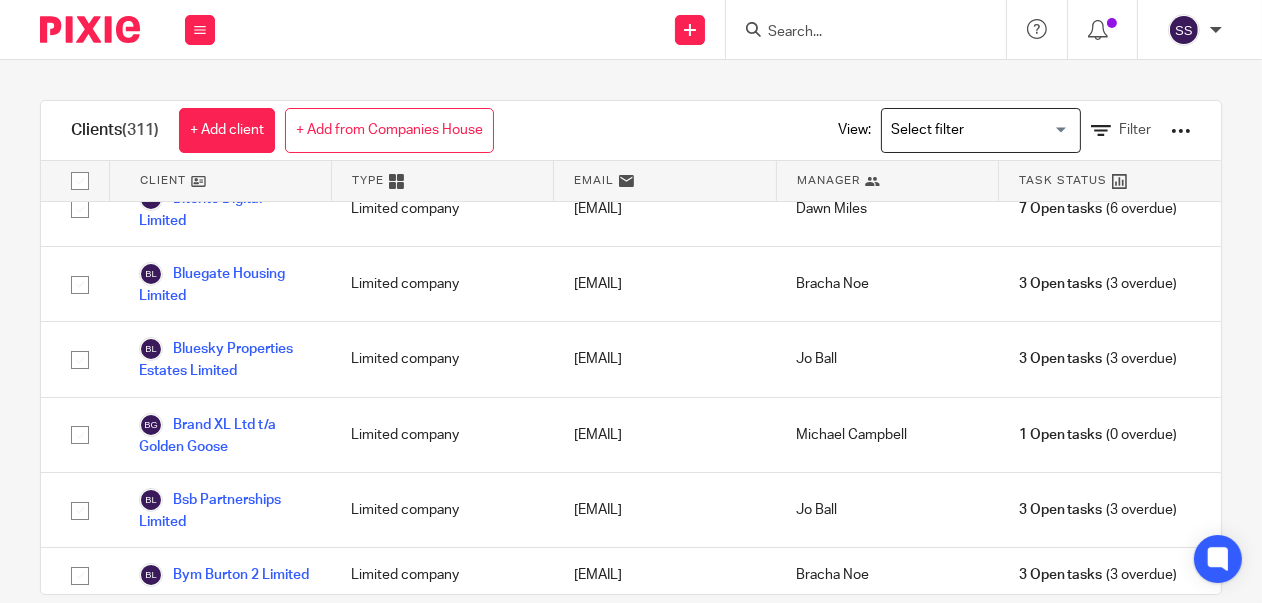 click on "Bidprop Limited" at bounding box center [205, 144] 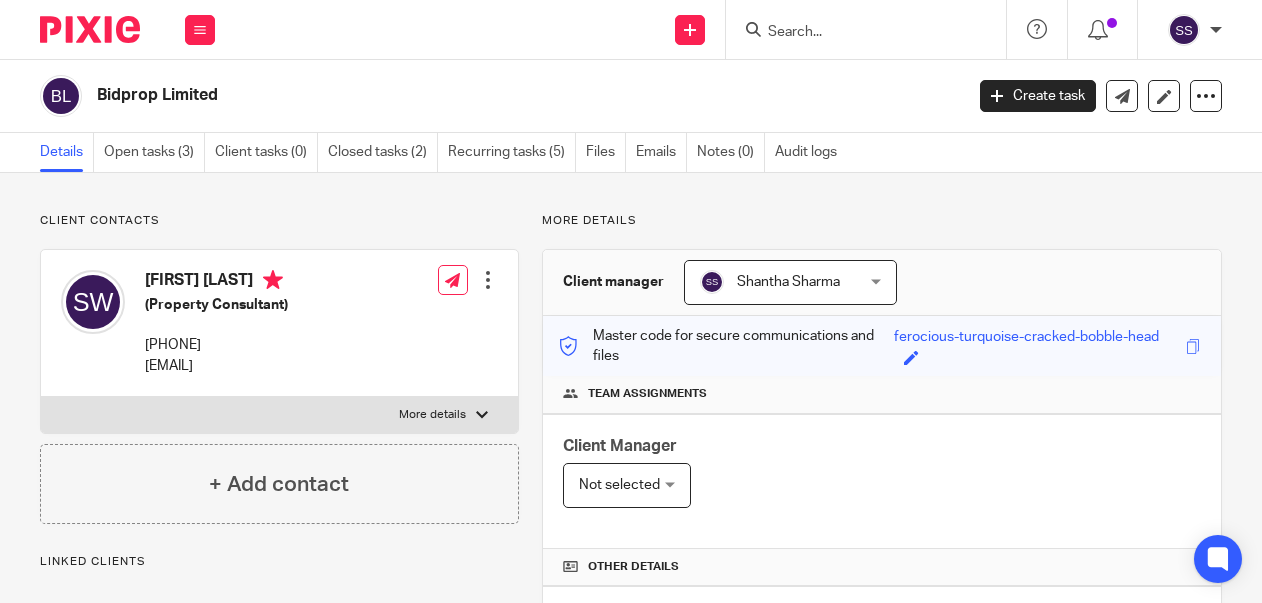 scroll, scrollTop: 0, scrollLeft: 0, axis: both 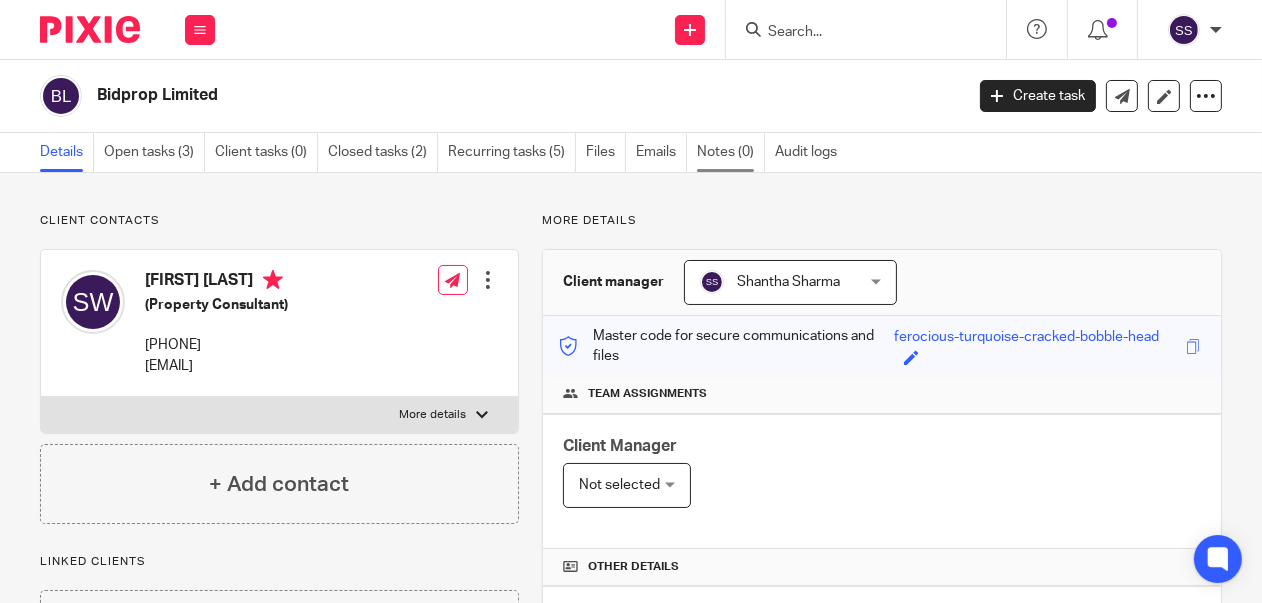 click on "Notes (0)" at bounding box center [731, 152] 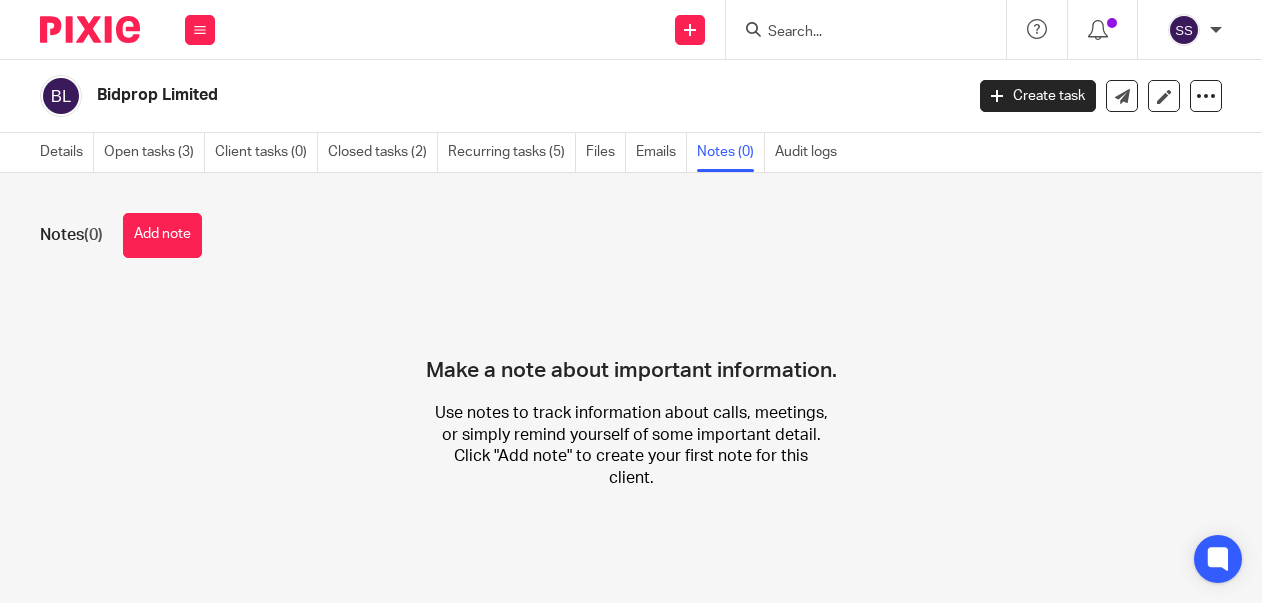 scroll, scrollTop: 0, scrollLeft: 0, axis: both 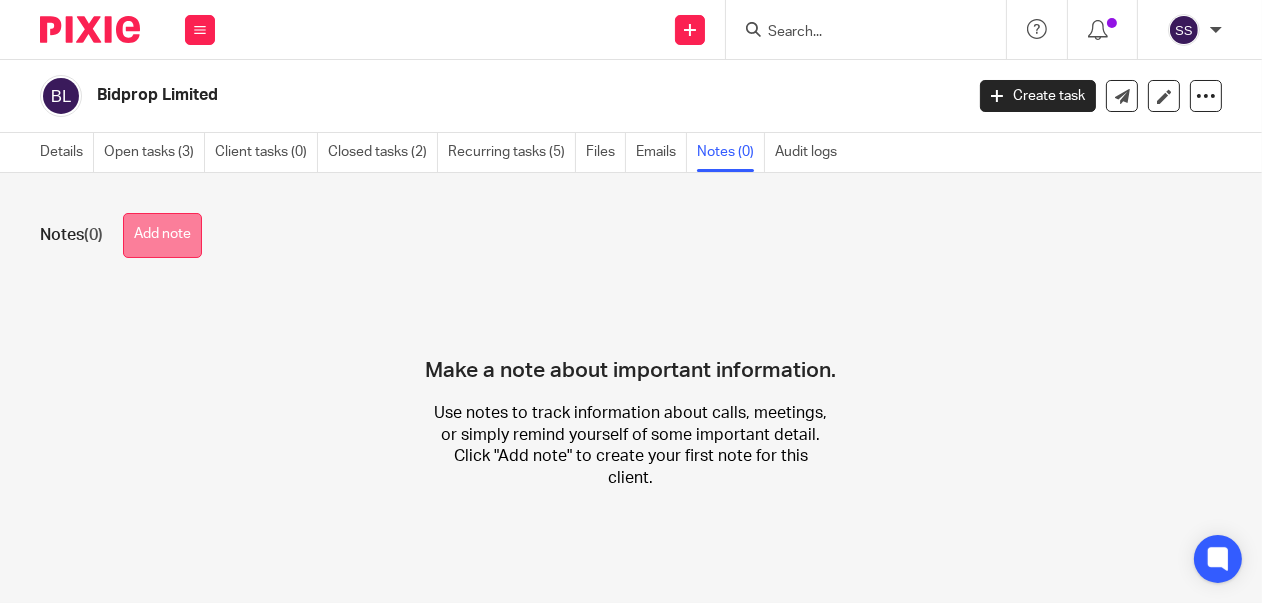 click on "Add note" at bounding box center [162, 235] 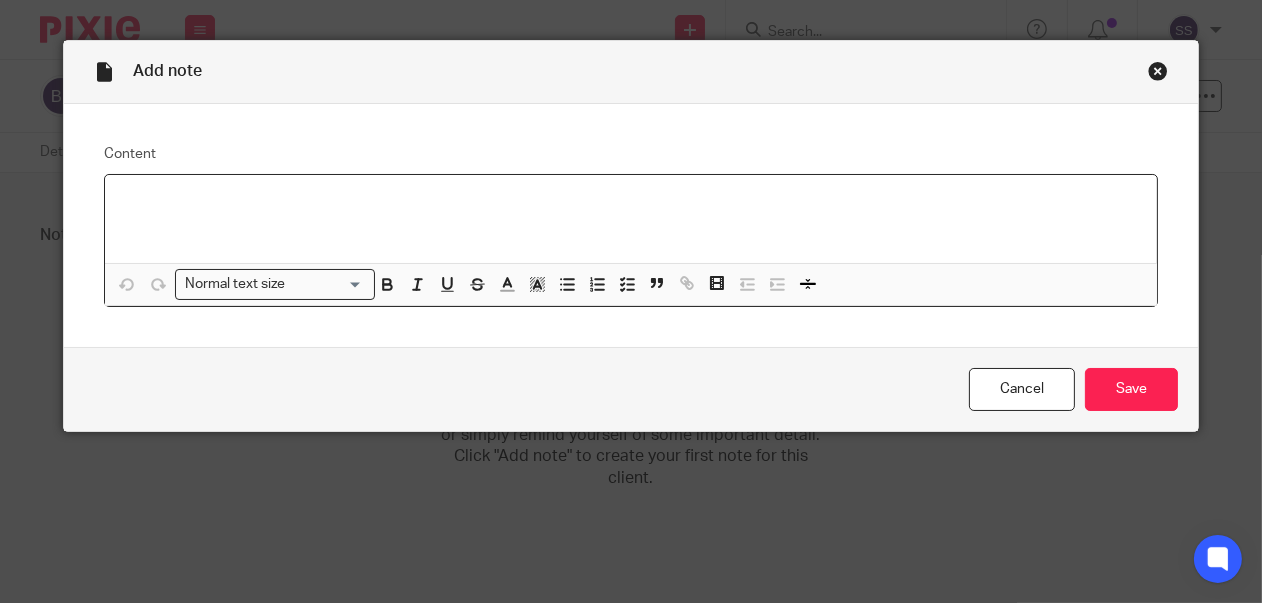 type 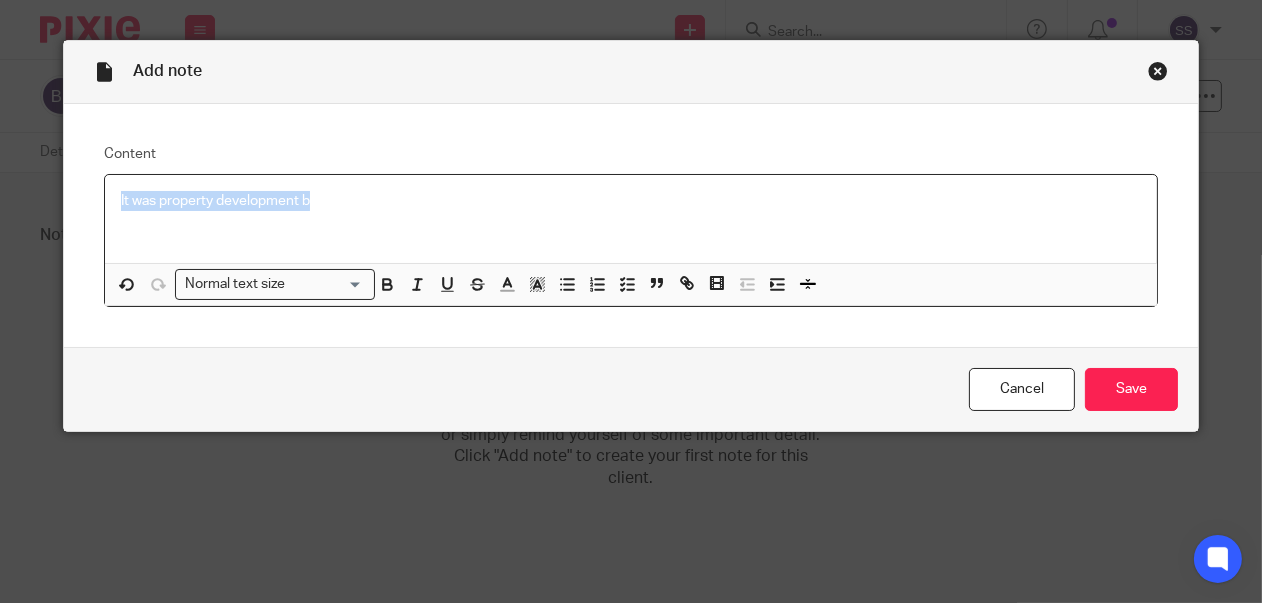 drag, startPoint x: 315, startPoint y: 199, endPoint x: 108, endPoint y: 197, distance: 207.00966 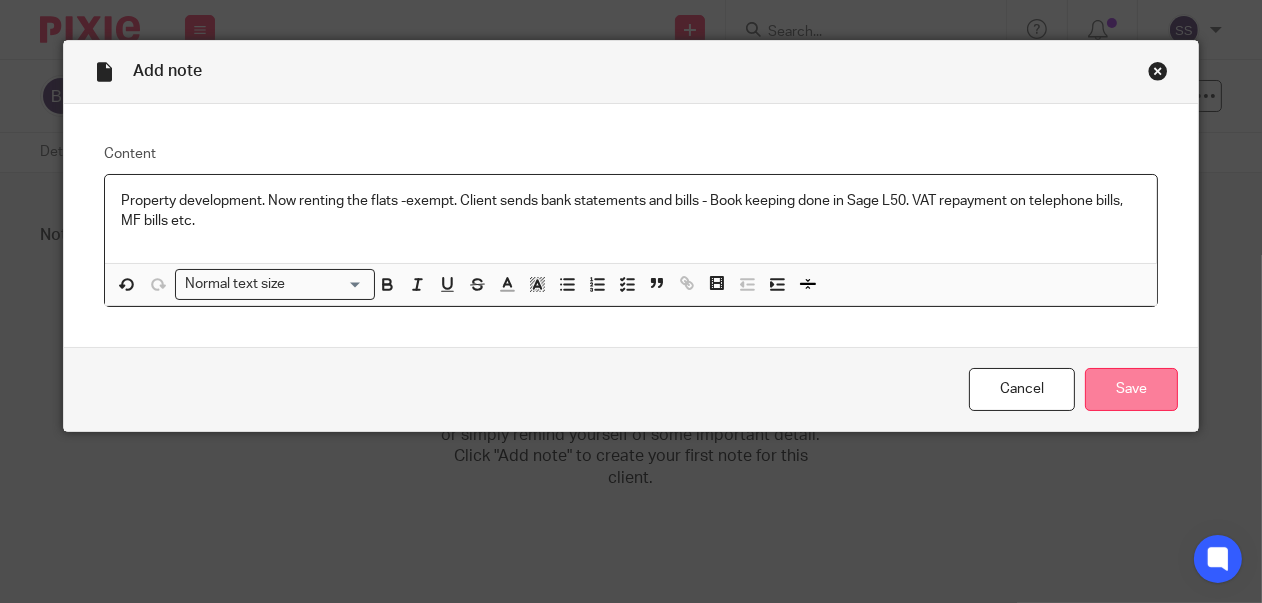click on "Save" at bounding box center [1131, 389] 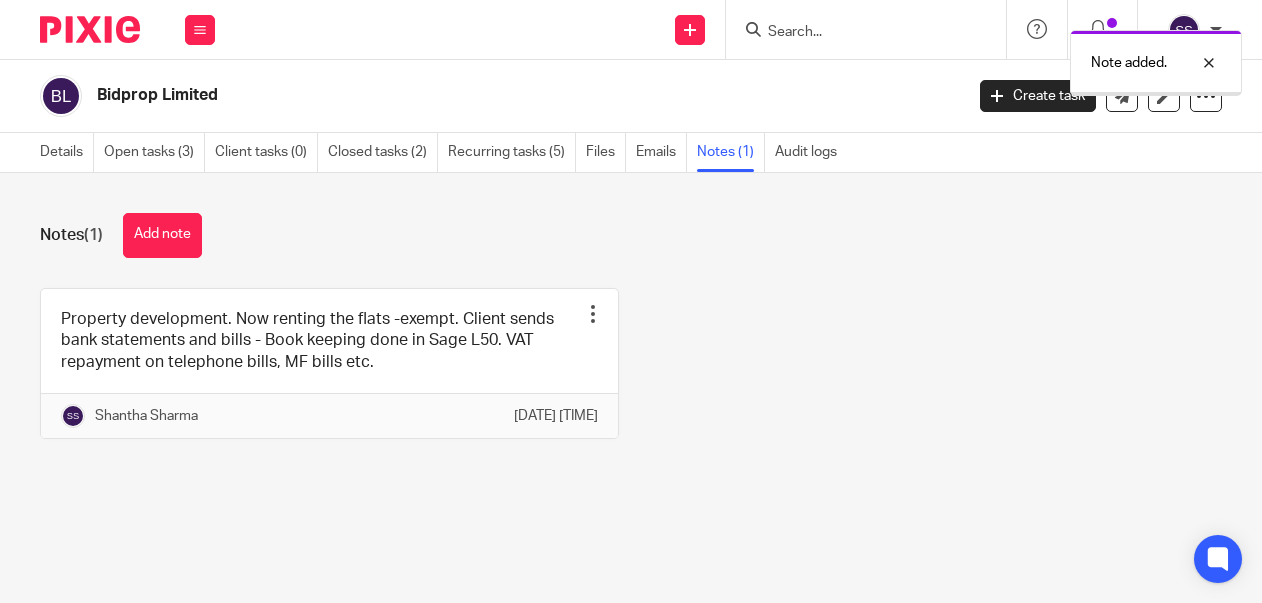 scroll, scrollTop: 0, scrollLeft: 0, axis: both 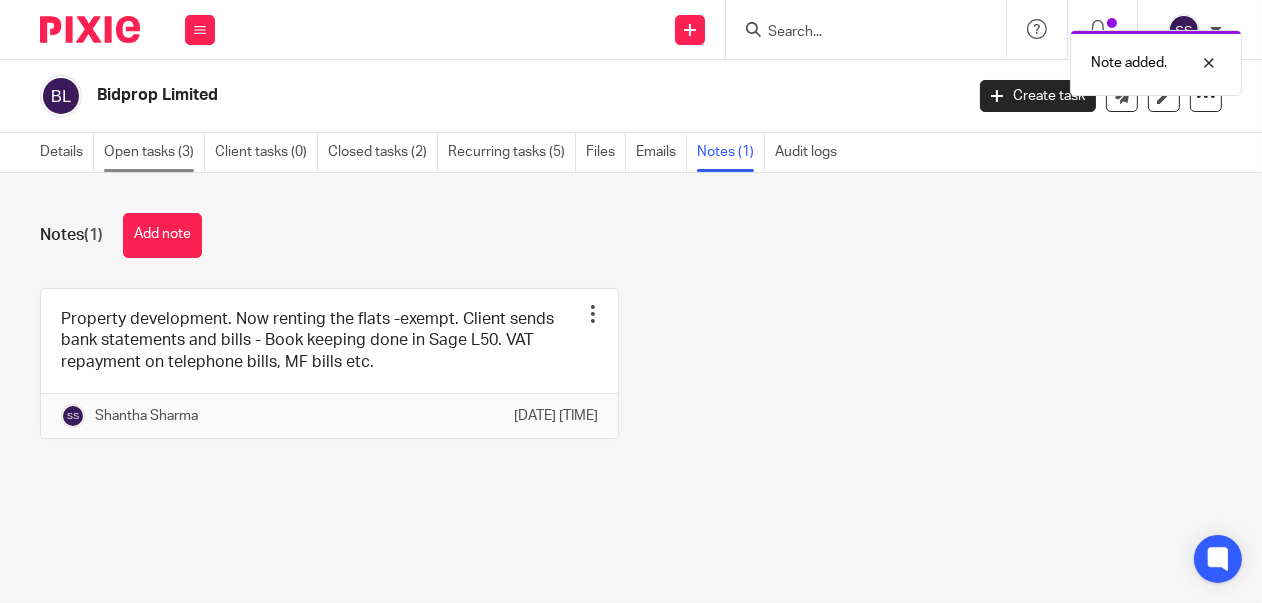 click on "Open tasks (3)" at bounding box center (154, 152) 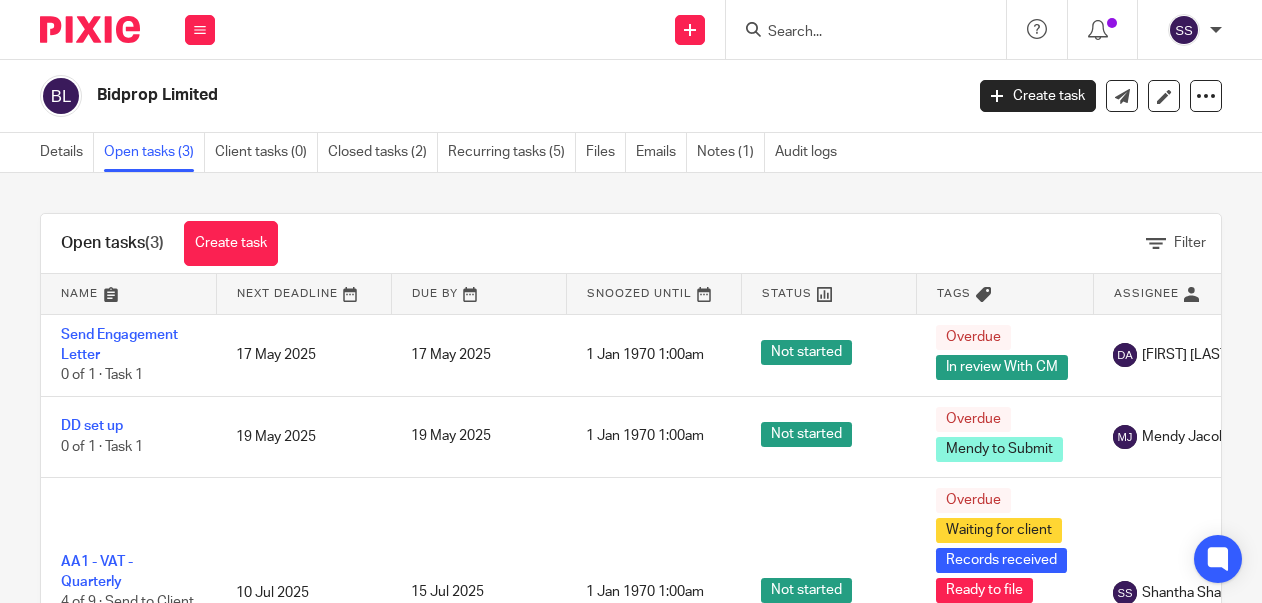 scroll, scrollTop: 0, scrollLeft: 0, axis: both 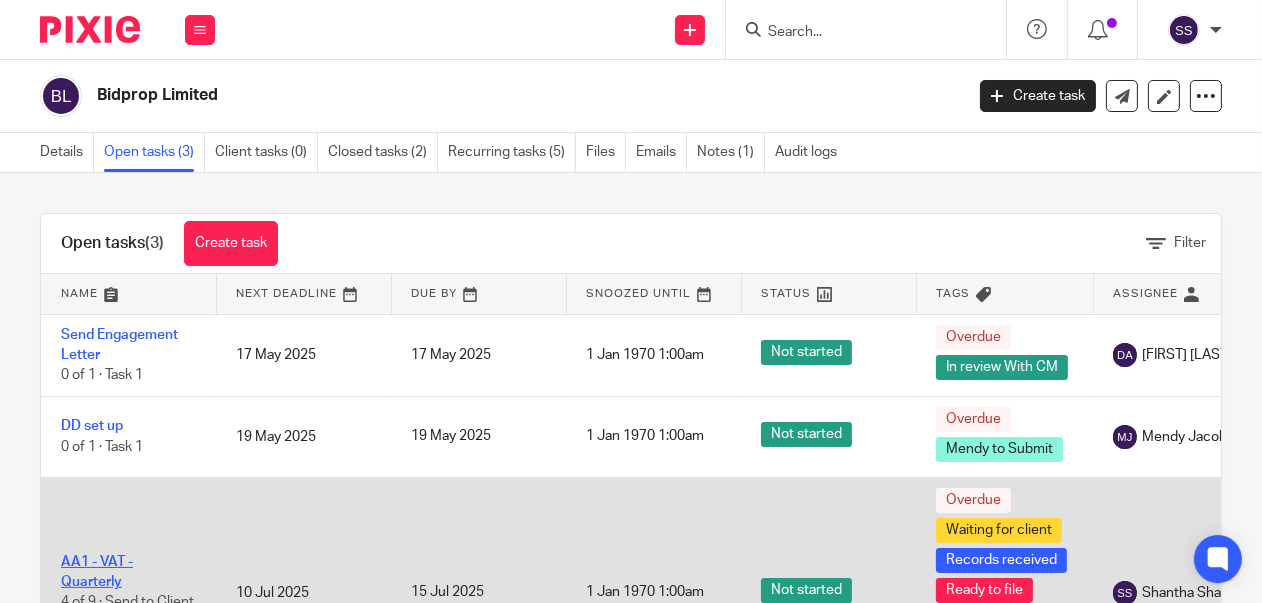 click on "AA1 - VAT - Quarterly" at bounding box center [97, 572] 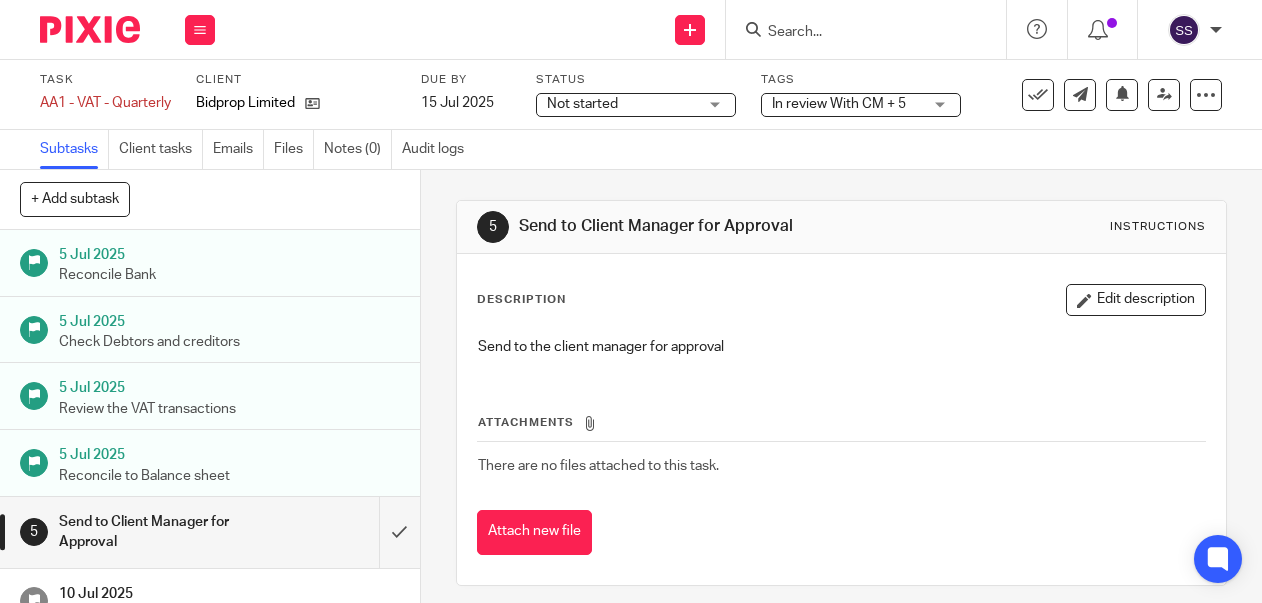 scroll, scrollTop: 0, scrollLeft: 0, axis: both 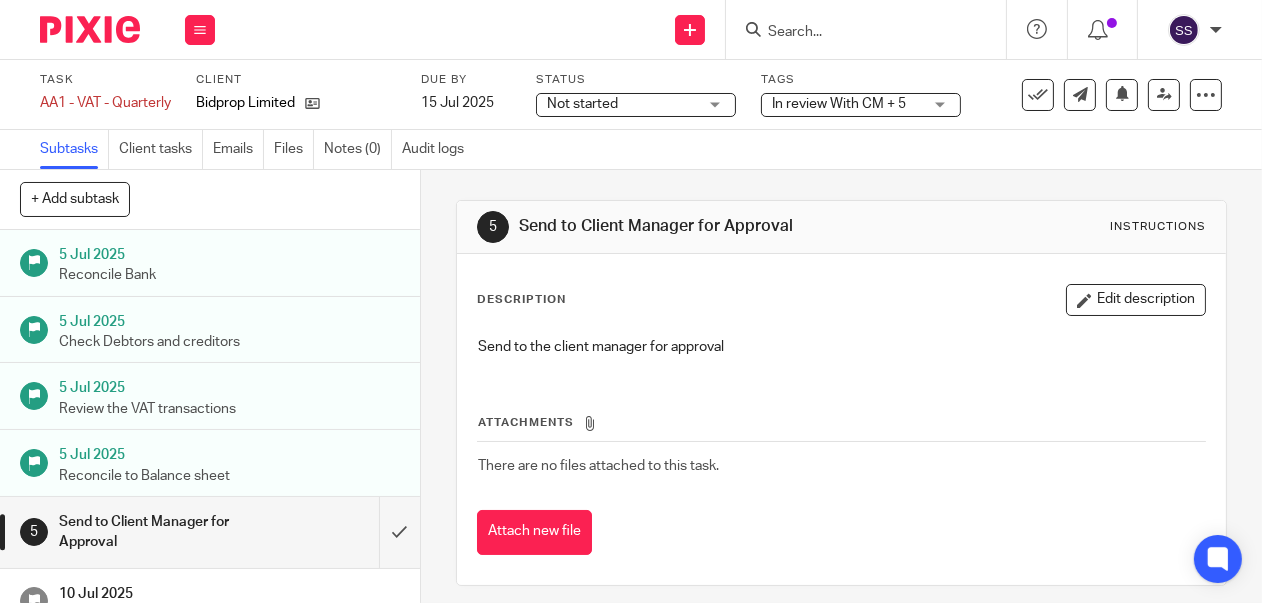 click on "In review With CM + 5" at bounding box center [861, 105] 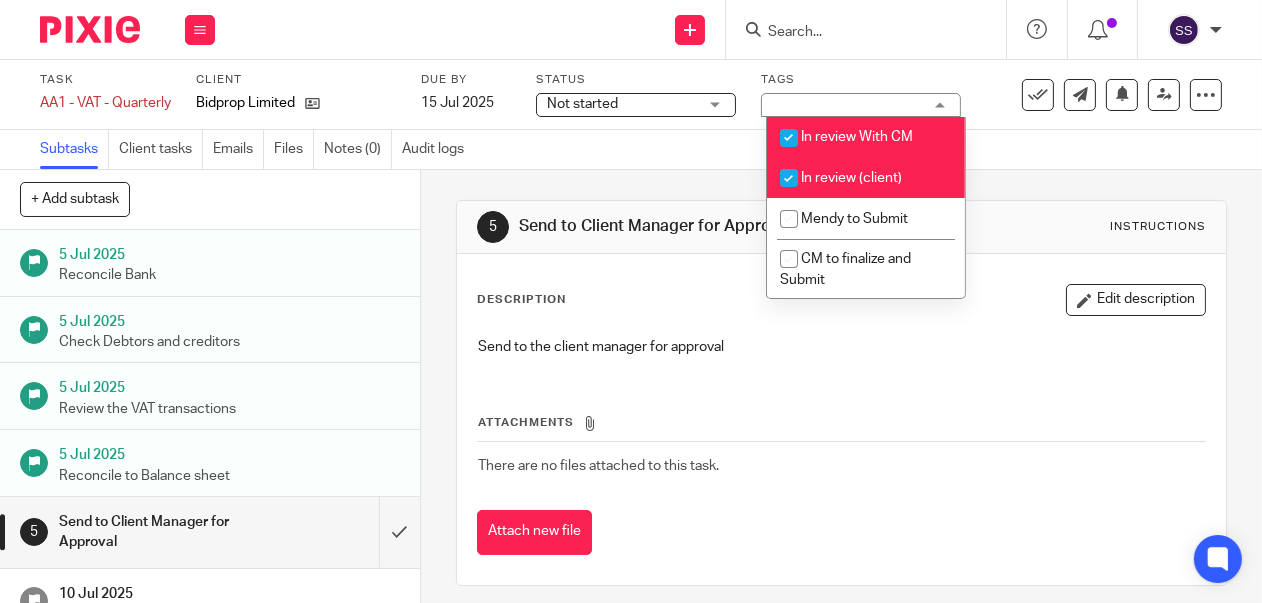 click on "In review (client)" at bounding box center (851, 178) 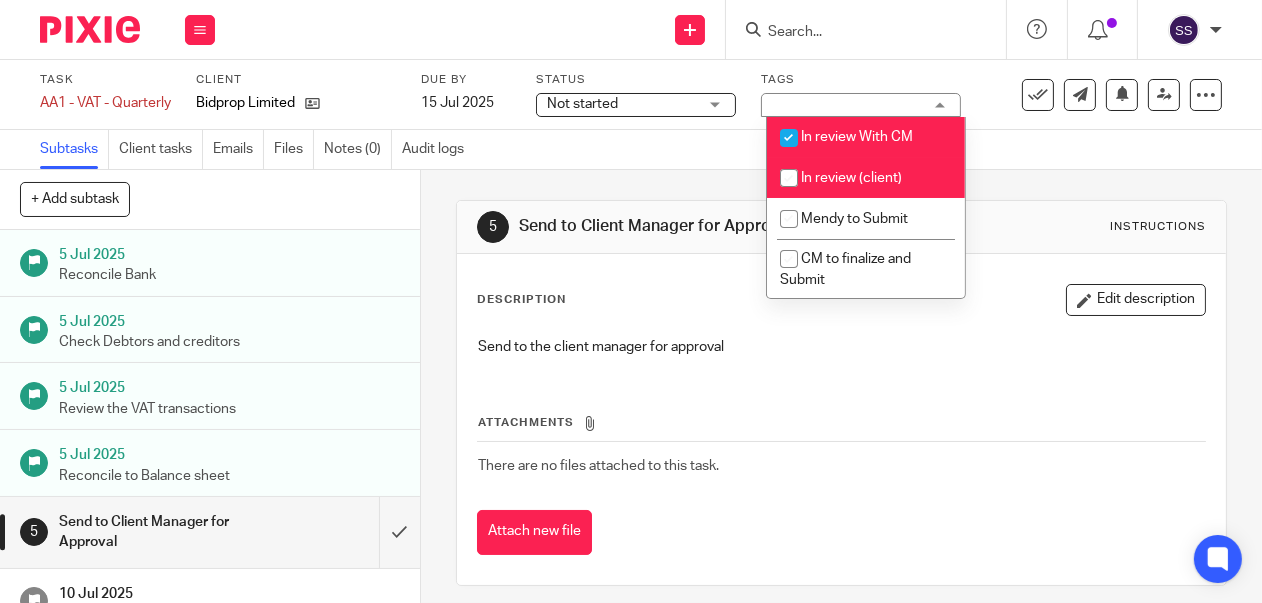 checkbox on "false" 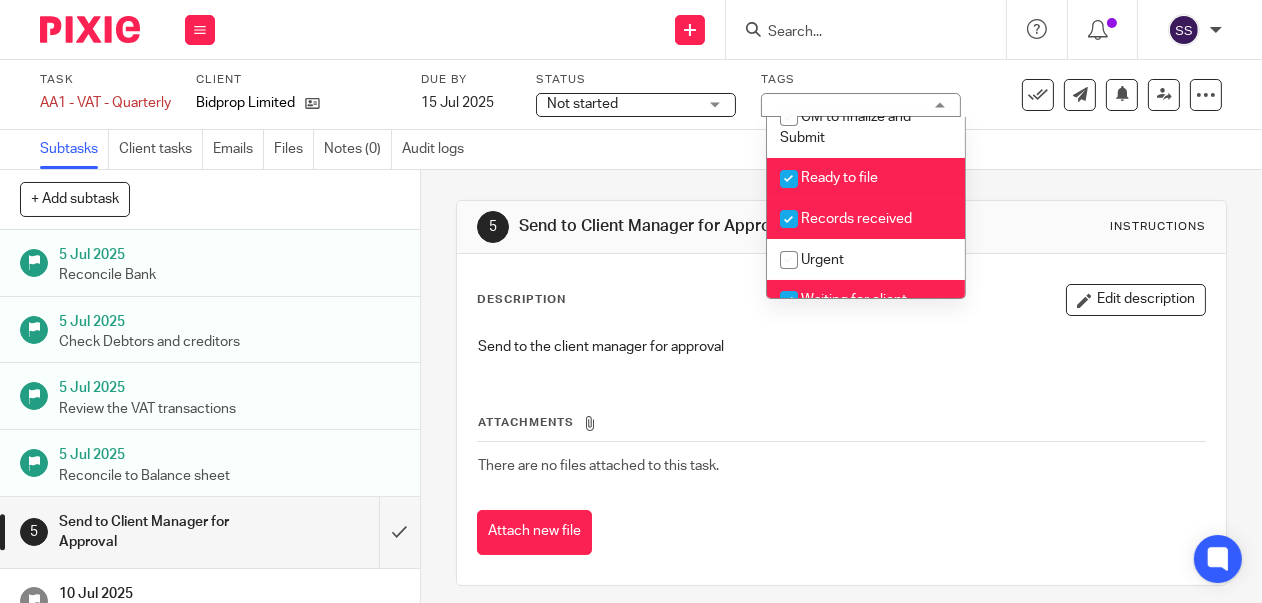 scroll, scrollTop: 134, scrollLeft: 0, axis: vertical 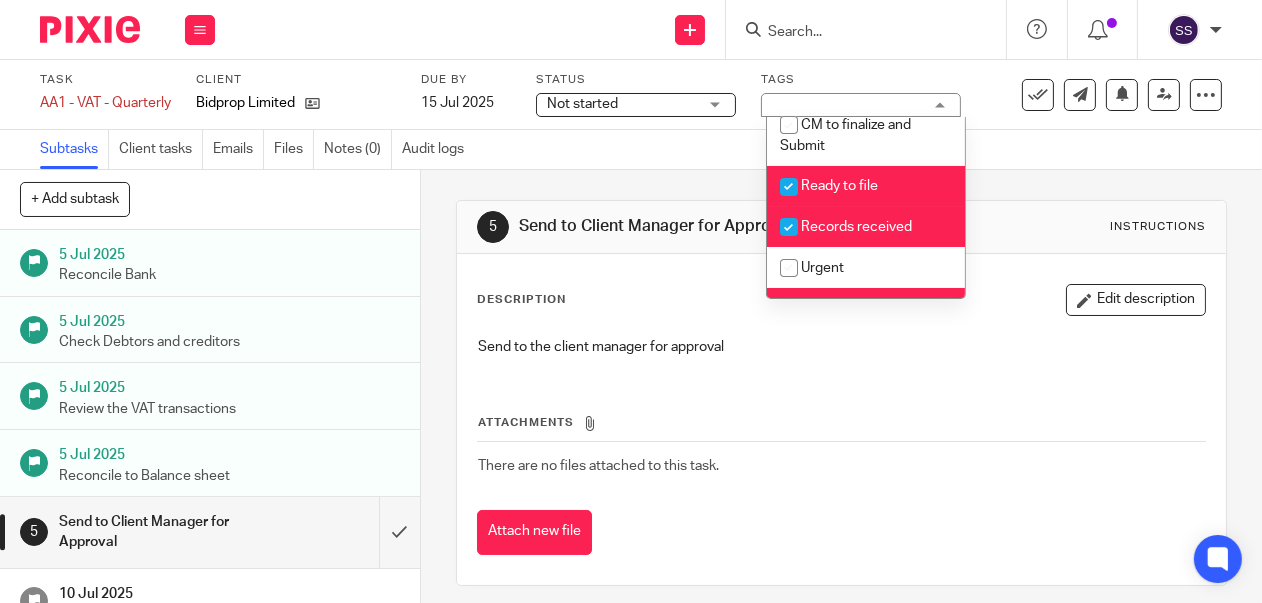 drag, startPoint x: 792, startPoint y: 179, endPoint x: 799, endPoint y: 224, distance: 45.54119 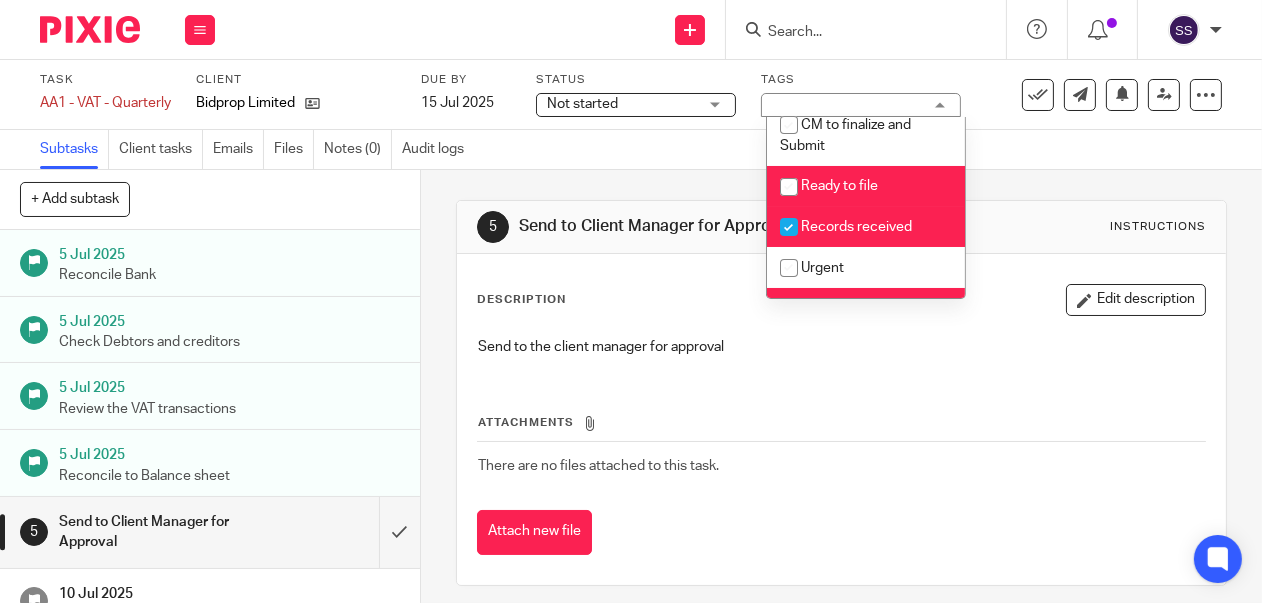 checkbox on "false" 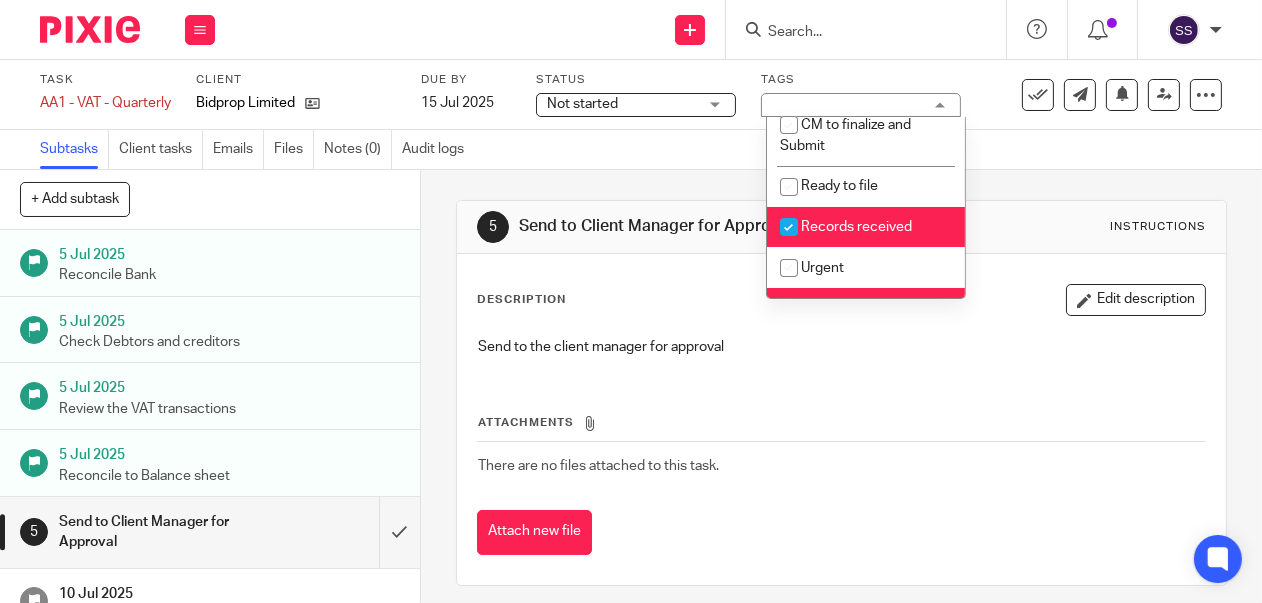 click at bounding box center (789, 227) 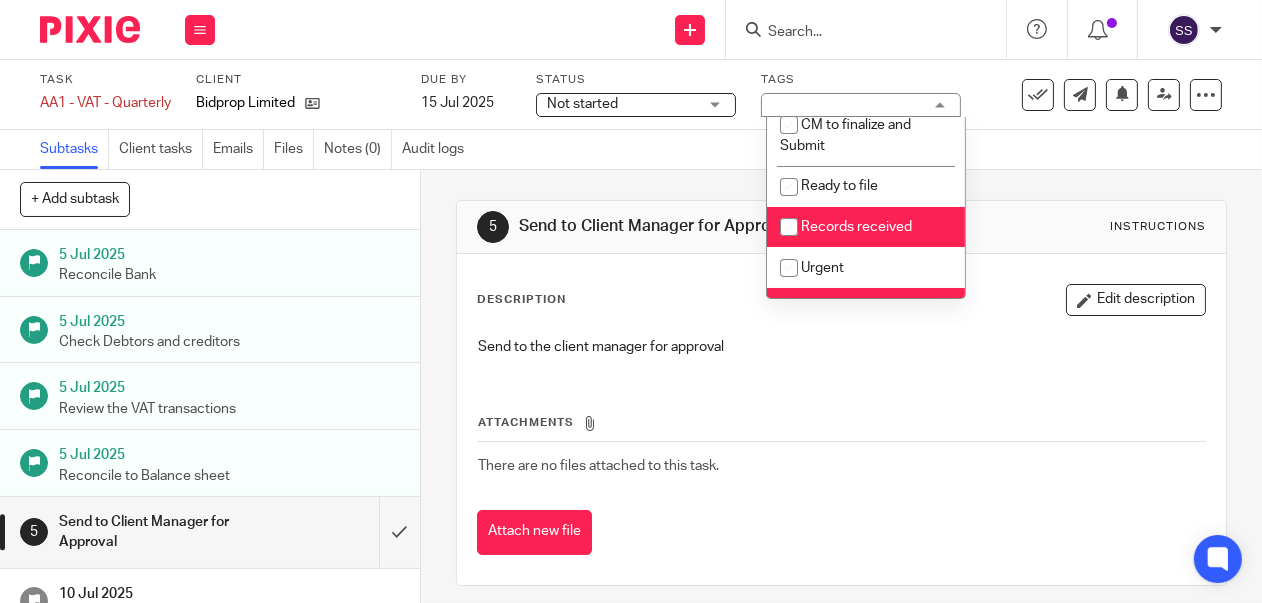 checkbox on "false" 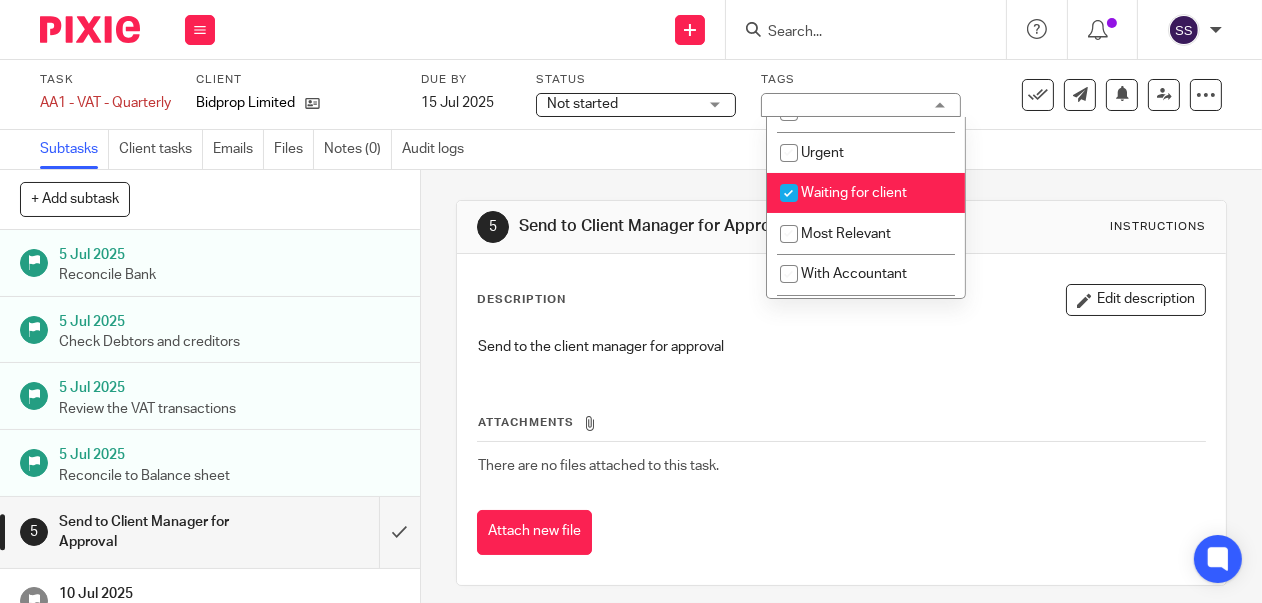 scroll, scrollTop: 277, scrollLeft: 0, axis: vertical 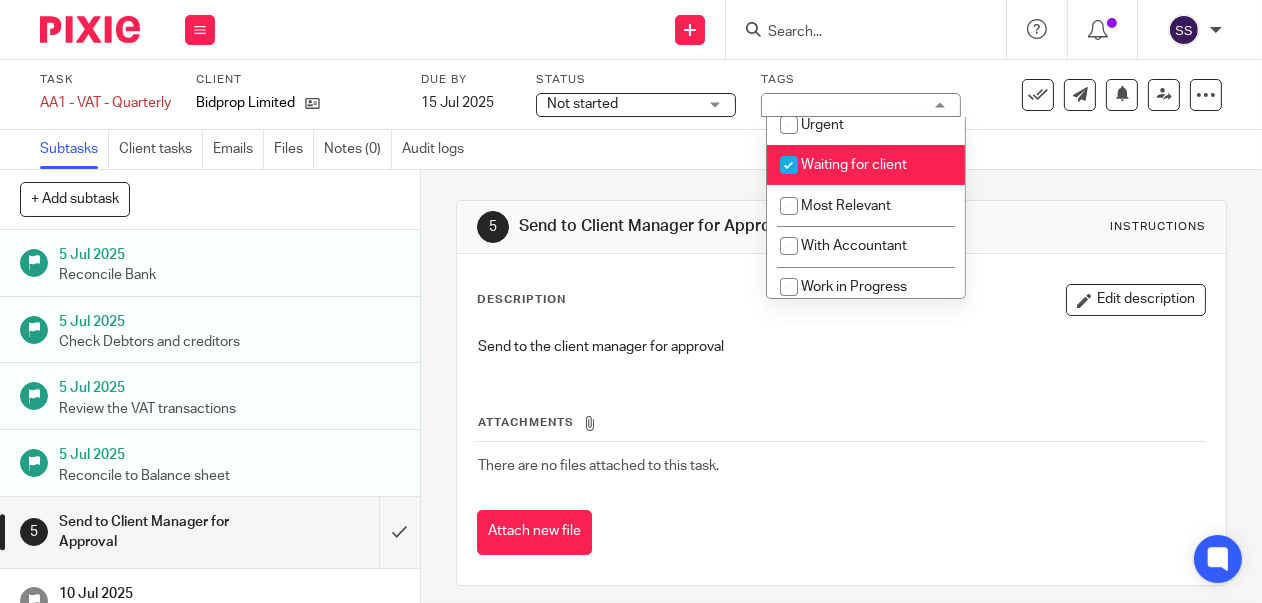 click at bounding box center (789, 165) 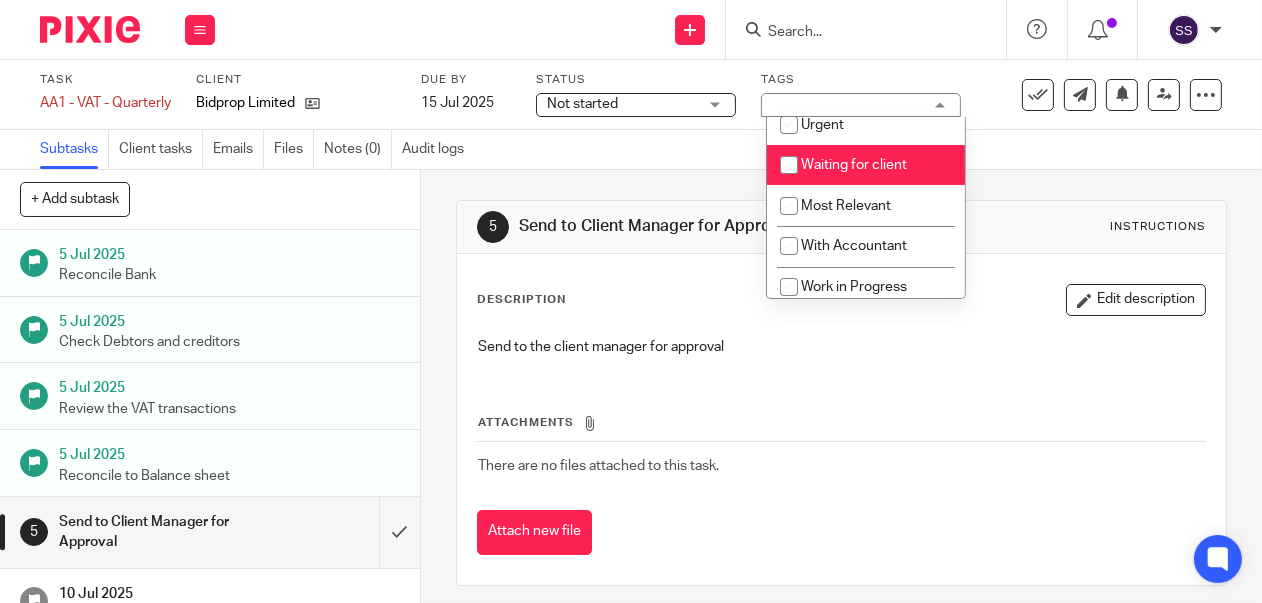 checkbox on "false" 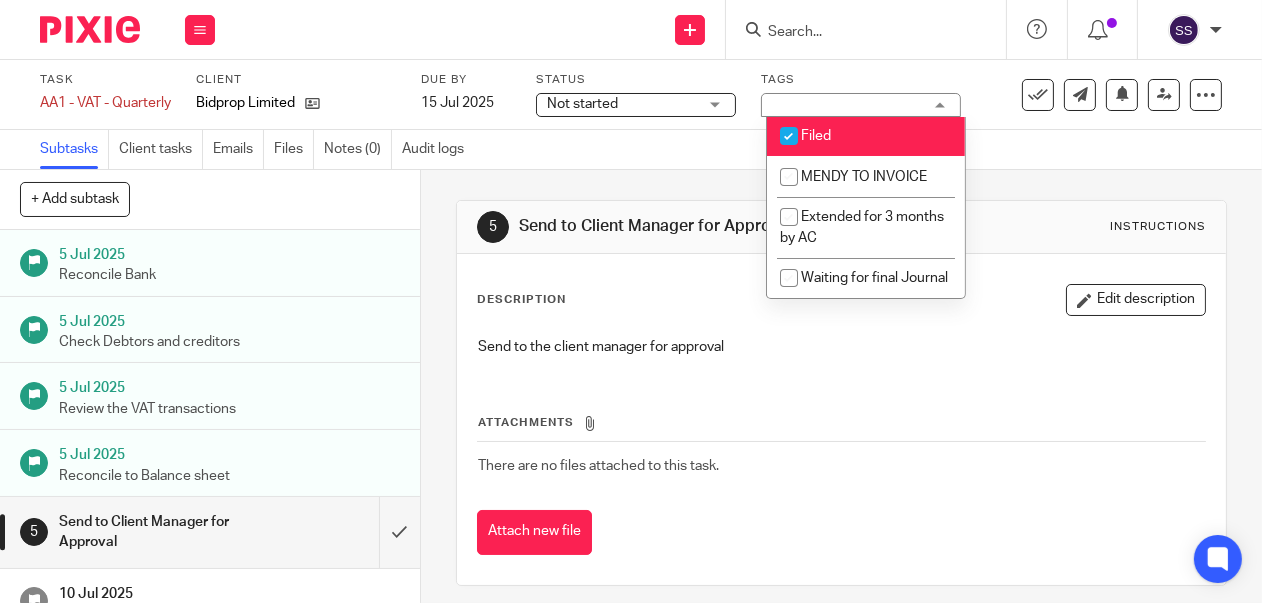 scroll, scrollTop: 498, scrollLeft: 0, axis: vertical 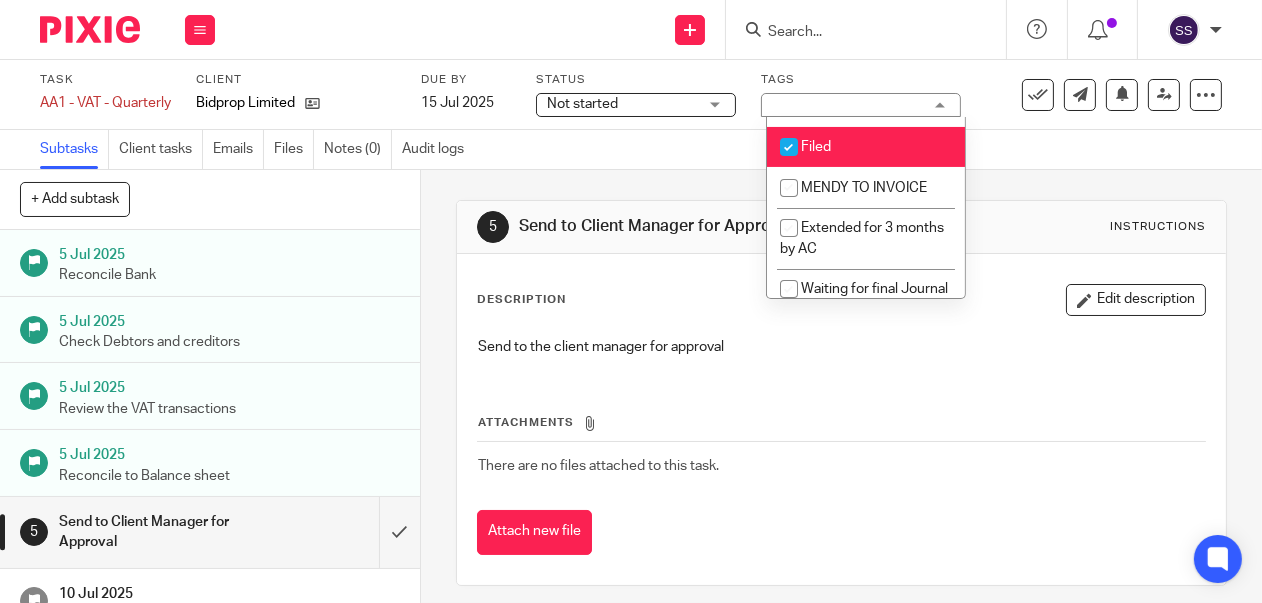 click at bounding box center (789, 147) 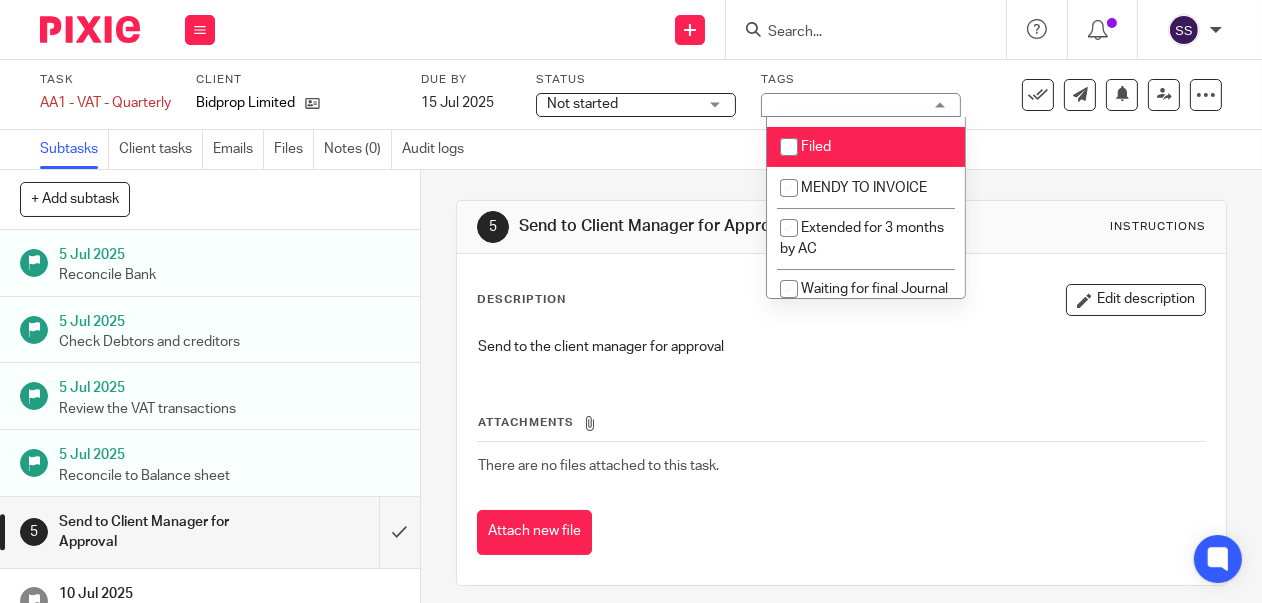 checkbox on "false" 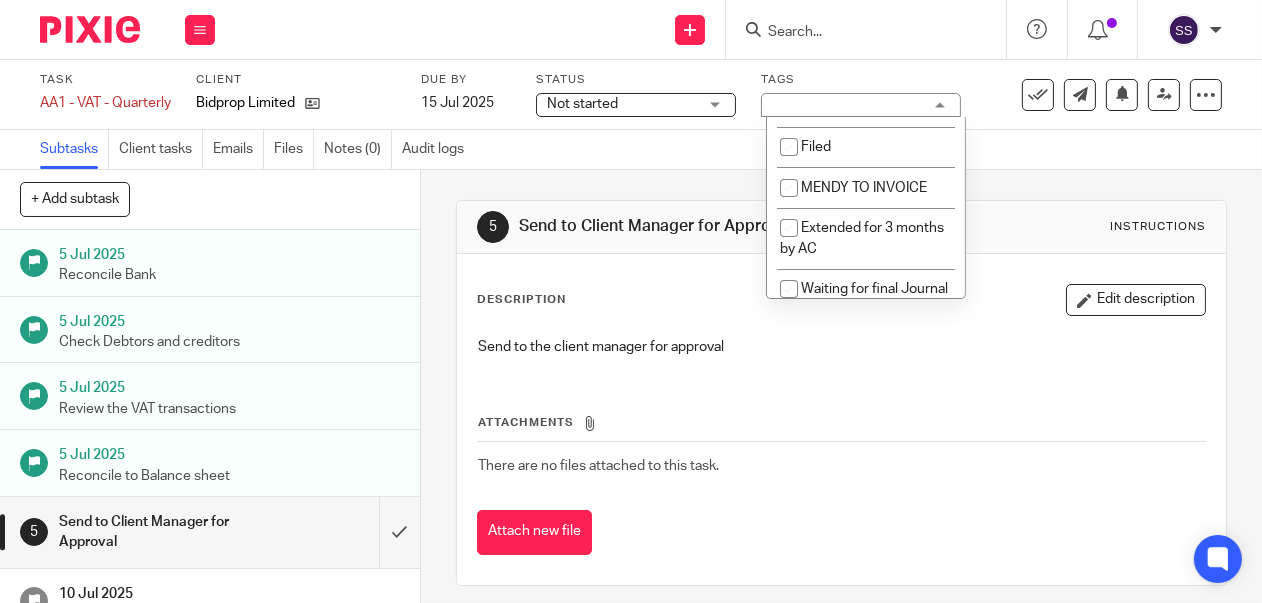 drag, startPoint x: 719, startPoint y: 94, endPoint x: 727, endPoint y: 107, distance: 15.264338 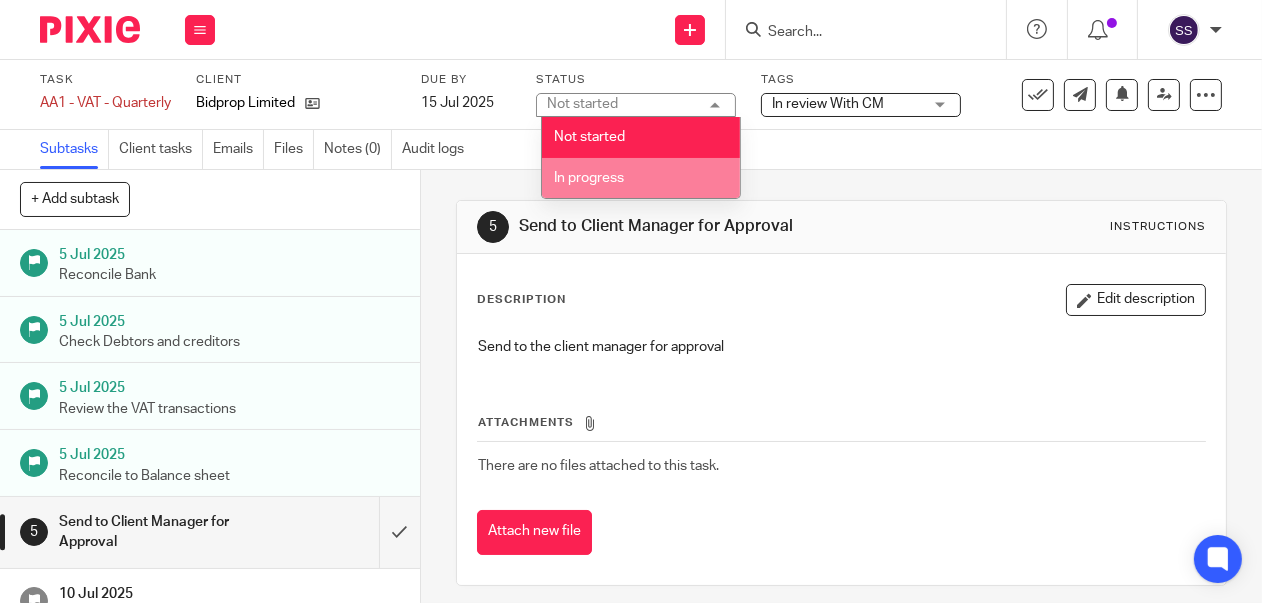 click on "In progress" at bounding box center [641, 178] 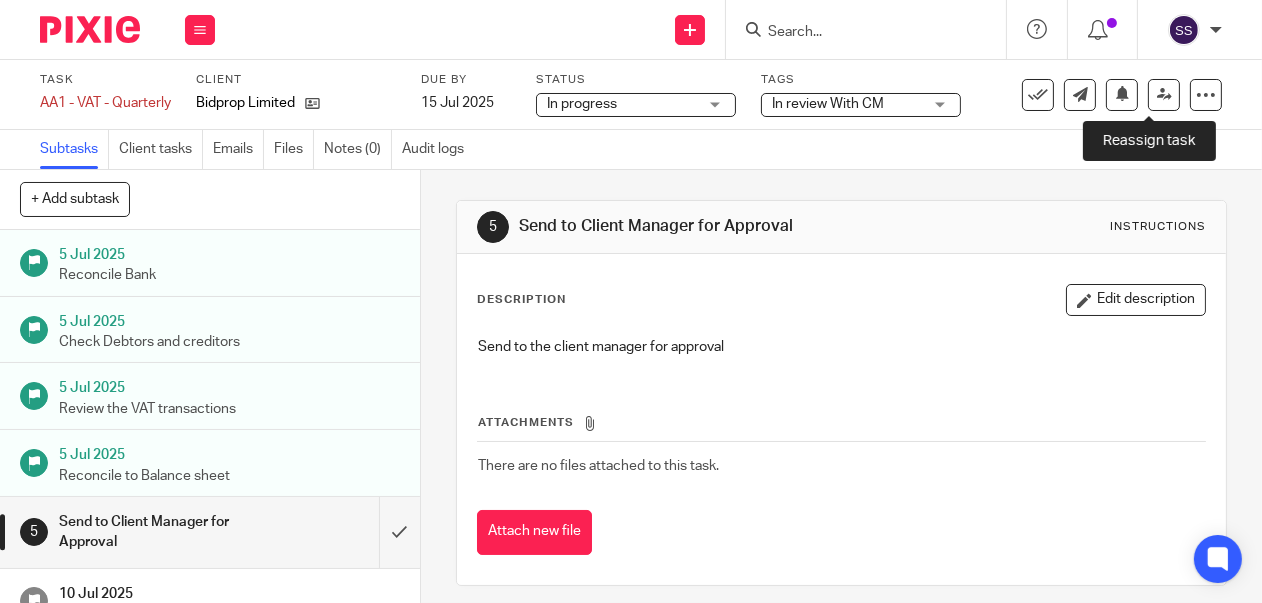 drag, startPoint x: 1143, startPoint y: 97, endPoint x: 1131, endPoint y: 112, distance: 19.209373 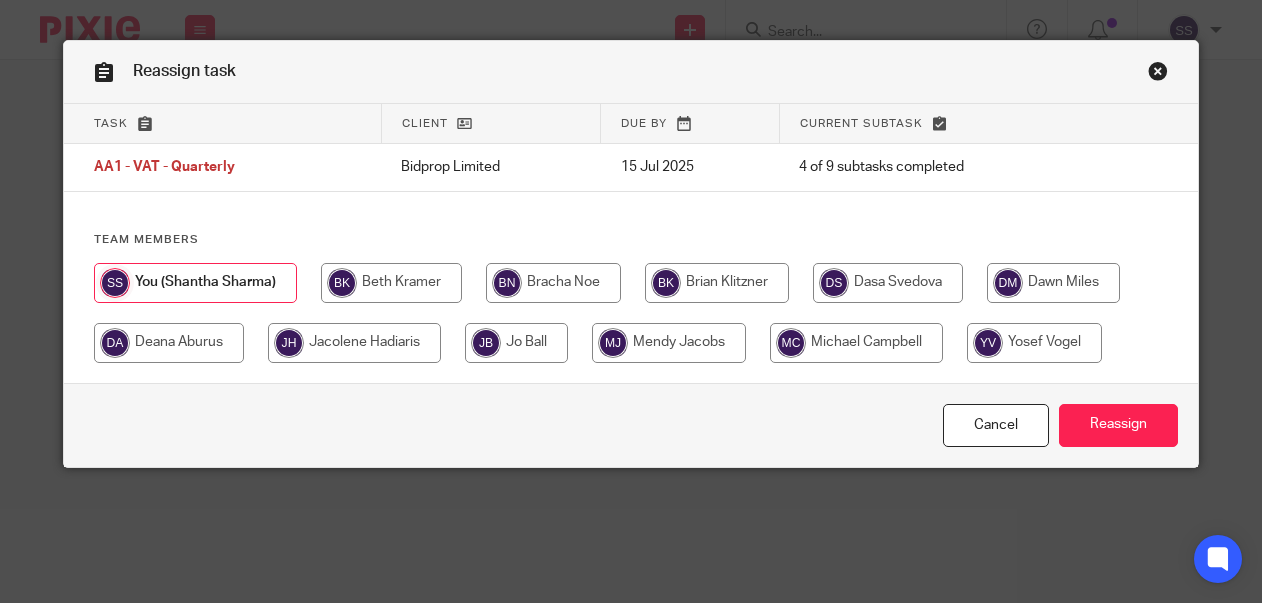scroll, scrollTop: 0, scrollLeft: 0, axis: both 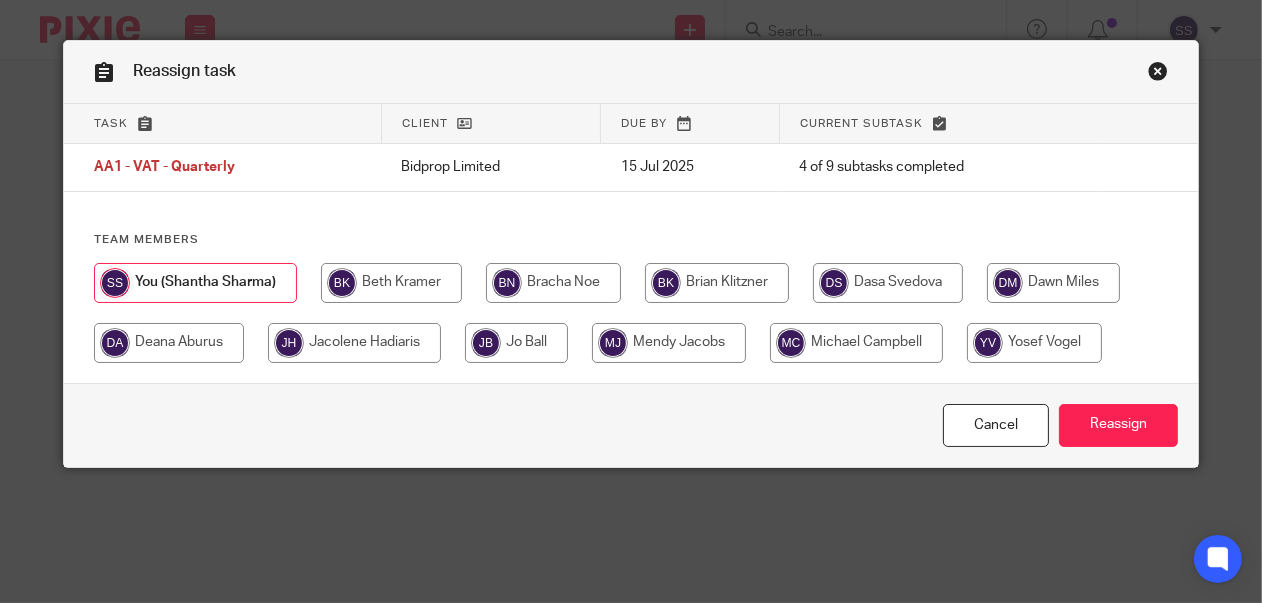 click at bounding box center [516, 343] 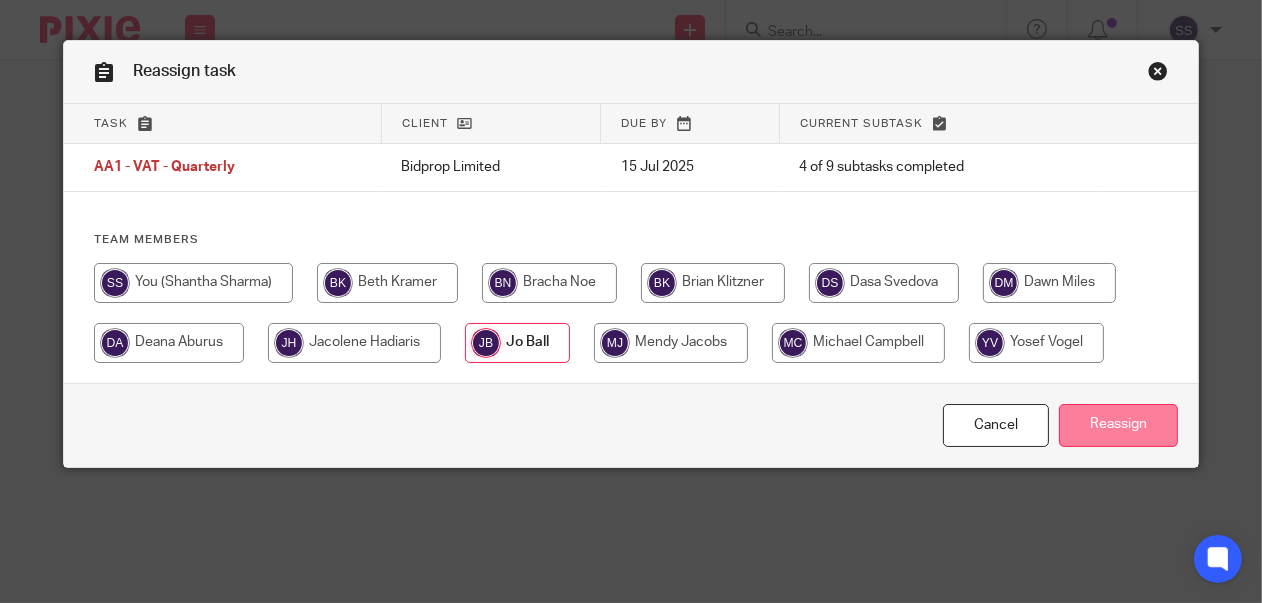 click on "Reassign" at bounding box center [1118, 425] 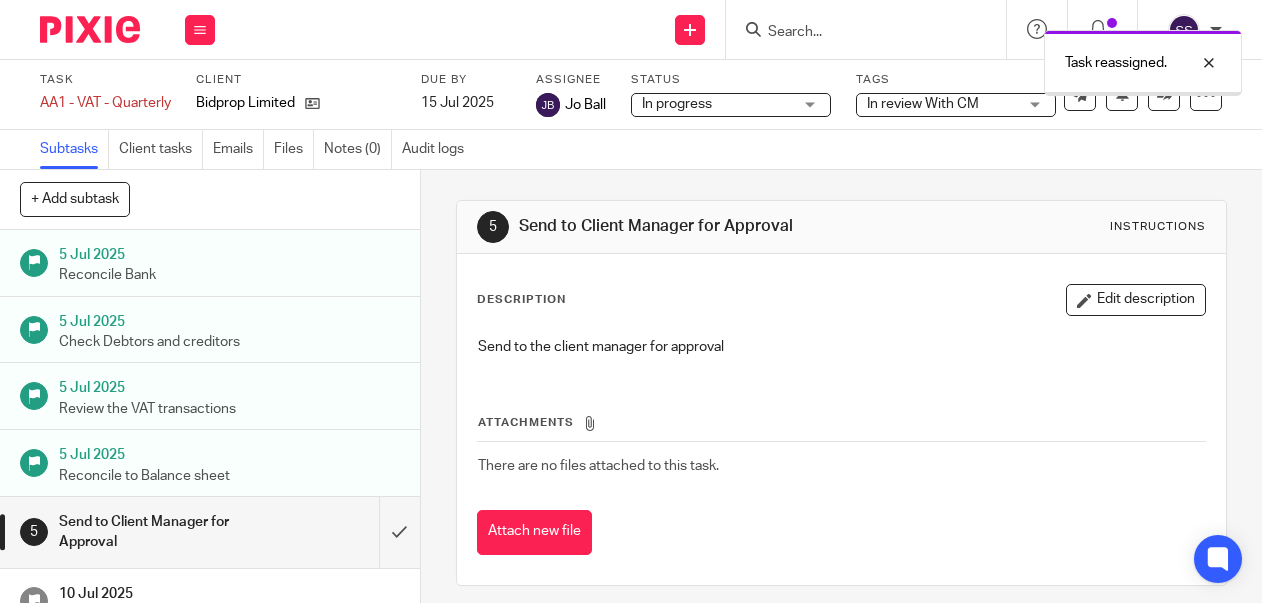 scroll, scrollTop: 0, scrollLeft: 0, axis: both 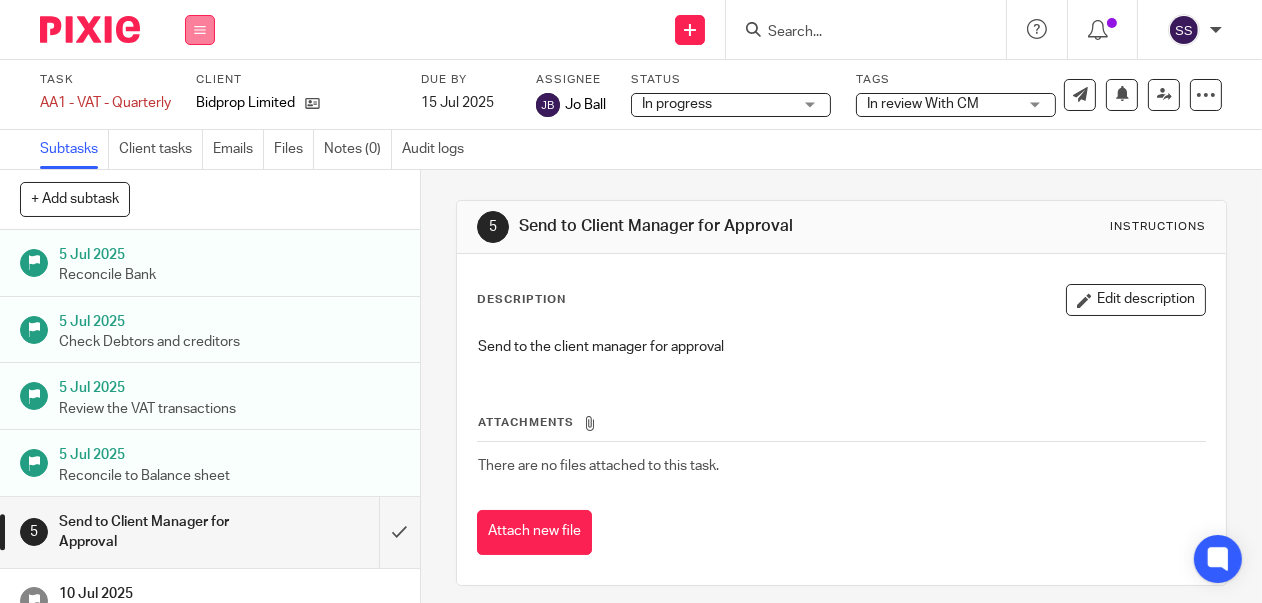 click at bounding box center (200, 30) 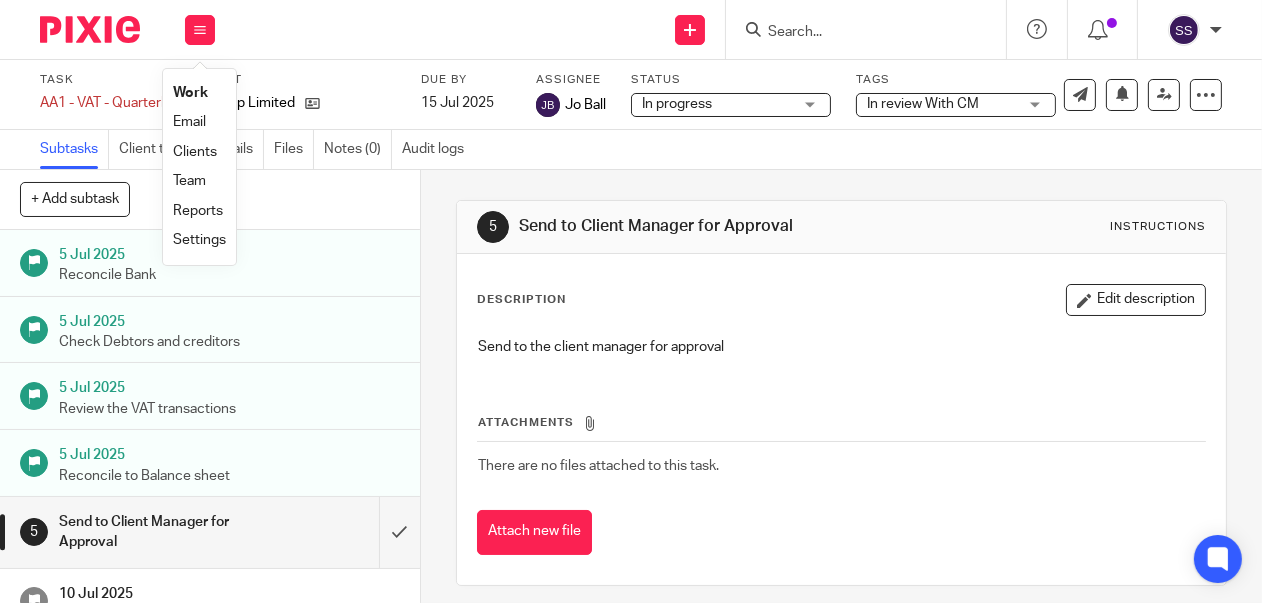 click on "Clients" at bounding box center (195, 152) 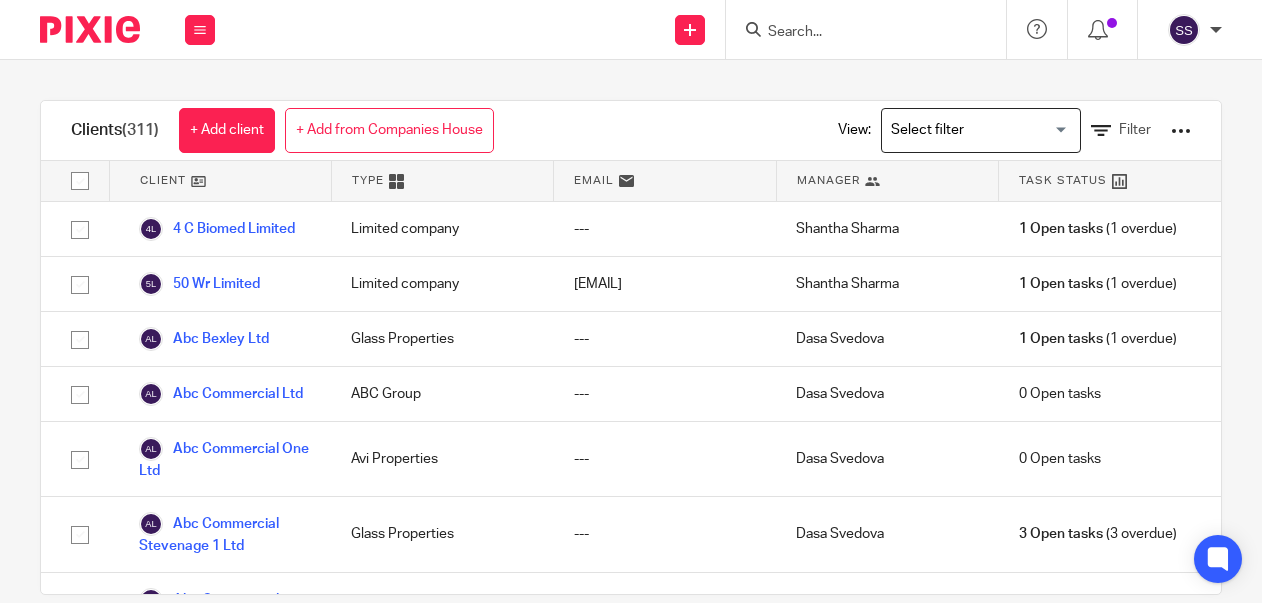 scroll, scrollTop: 0, scrollLeft: 0, axis: both 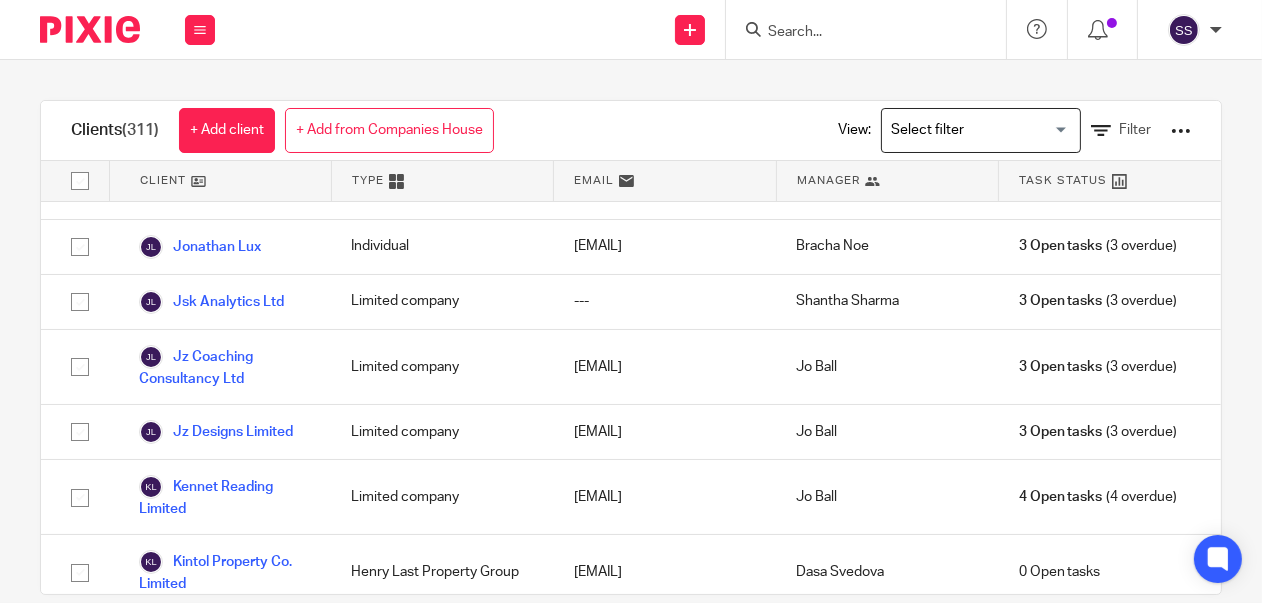 click on "Jbm Solar Projects Ltd" at bounding box center [225, -24] 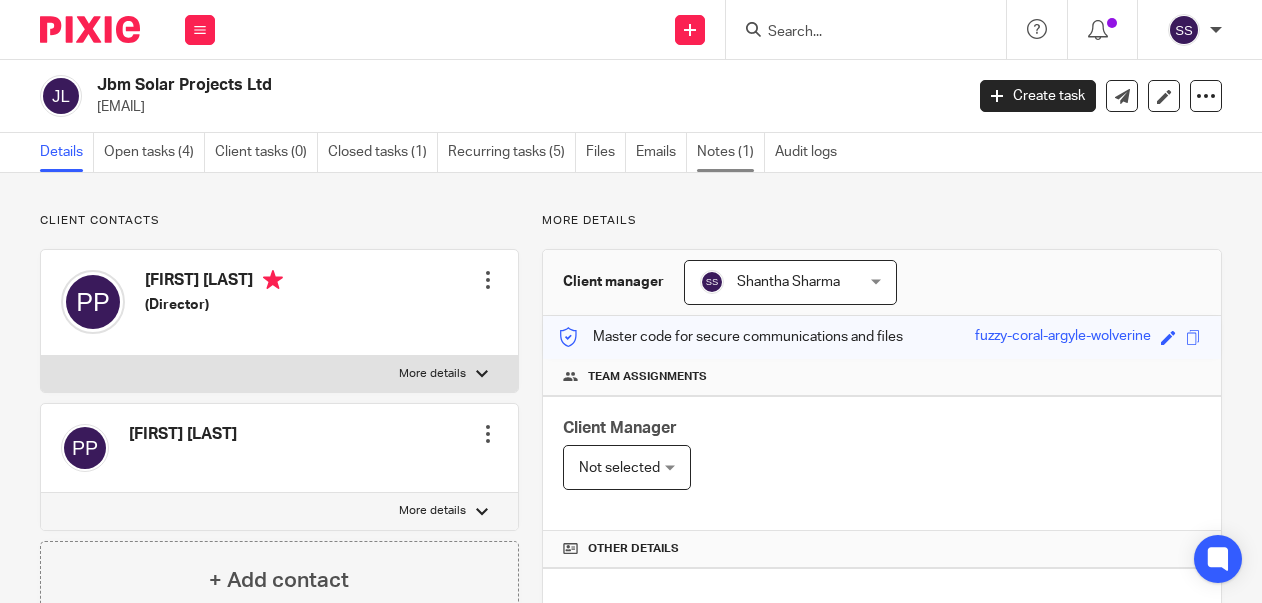 scroll, scrollTop: 0, scrollLeft: 0, axis: both 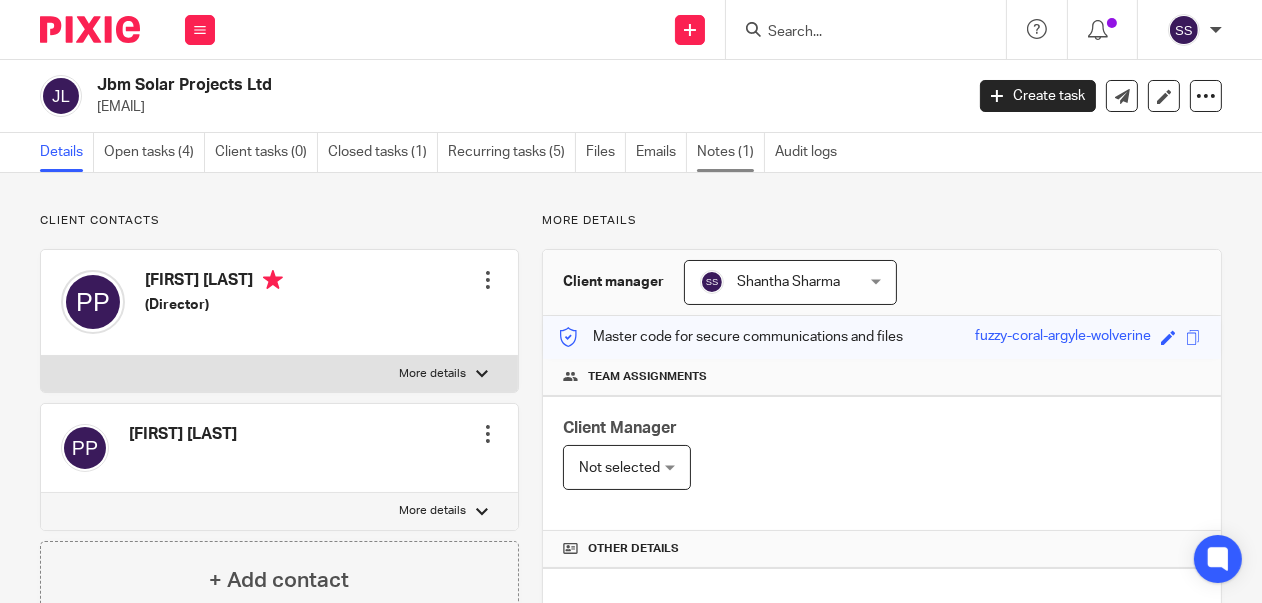 click on "Notes (1)" at bounding box center (731, 152) 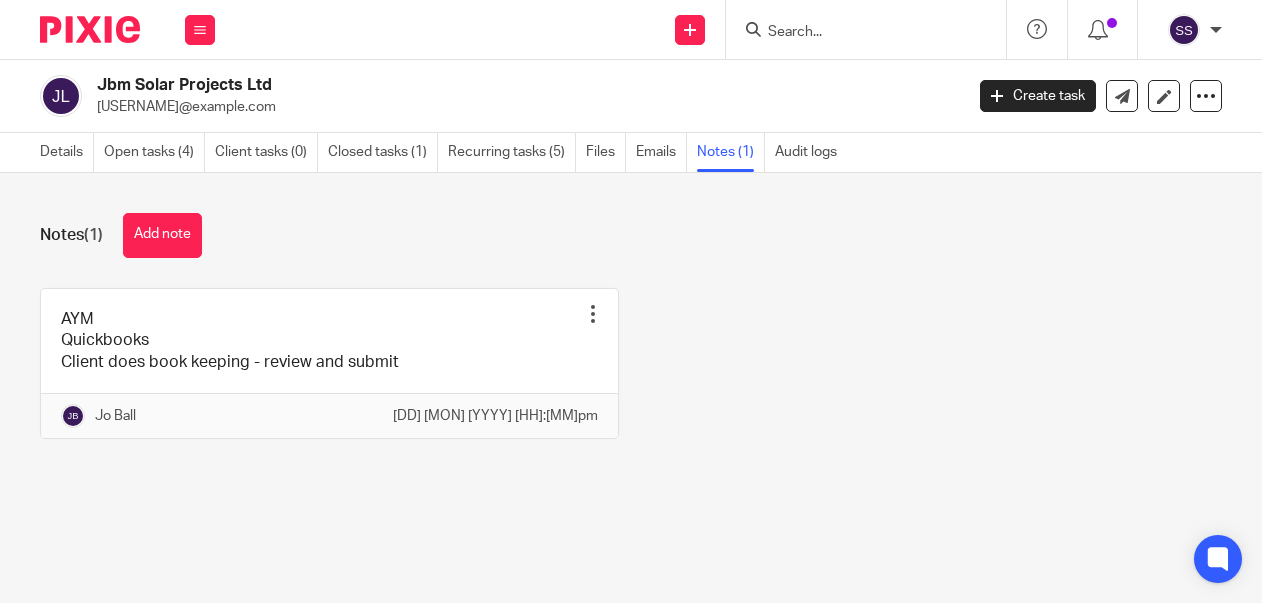 scroll, scrollTop: 0, scrollLeft: 0, axis: both 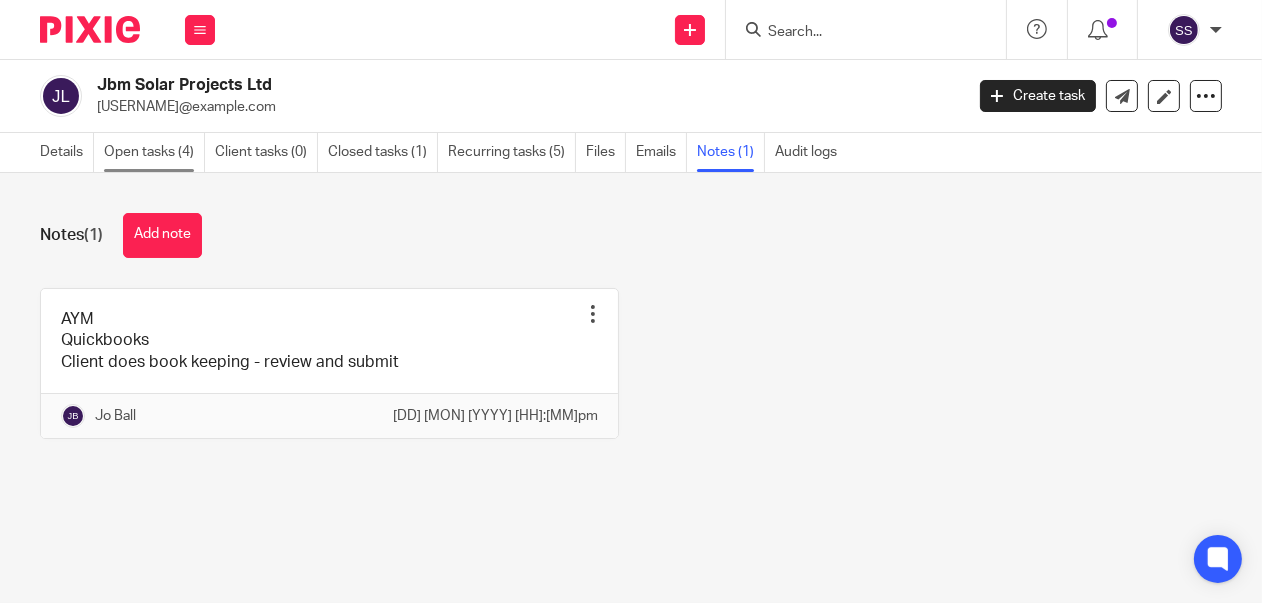 click on "Open tasks (4)" at bounding box center (154, 152) 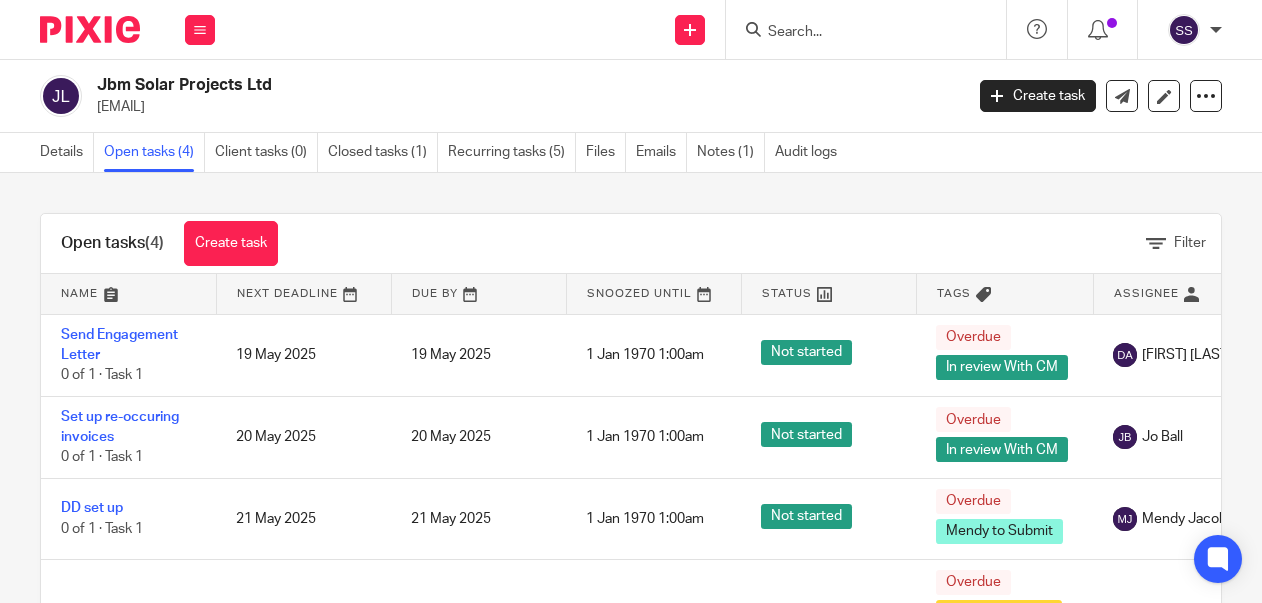 scroll, scrollTop: 0, scrollLeft: 0, axis: both 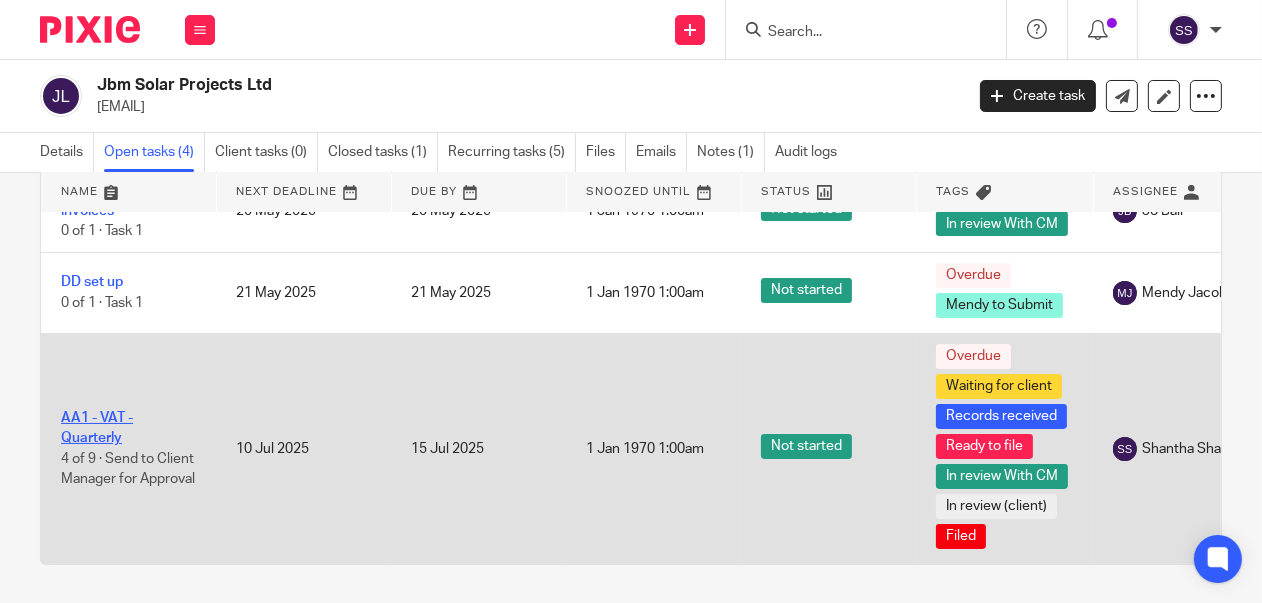 click on "AA1 - VAT - Quarterly" at bounding box center [97, 428] 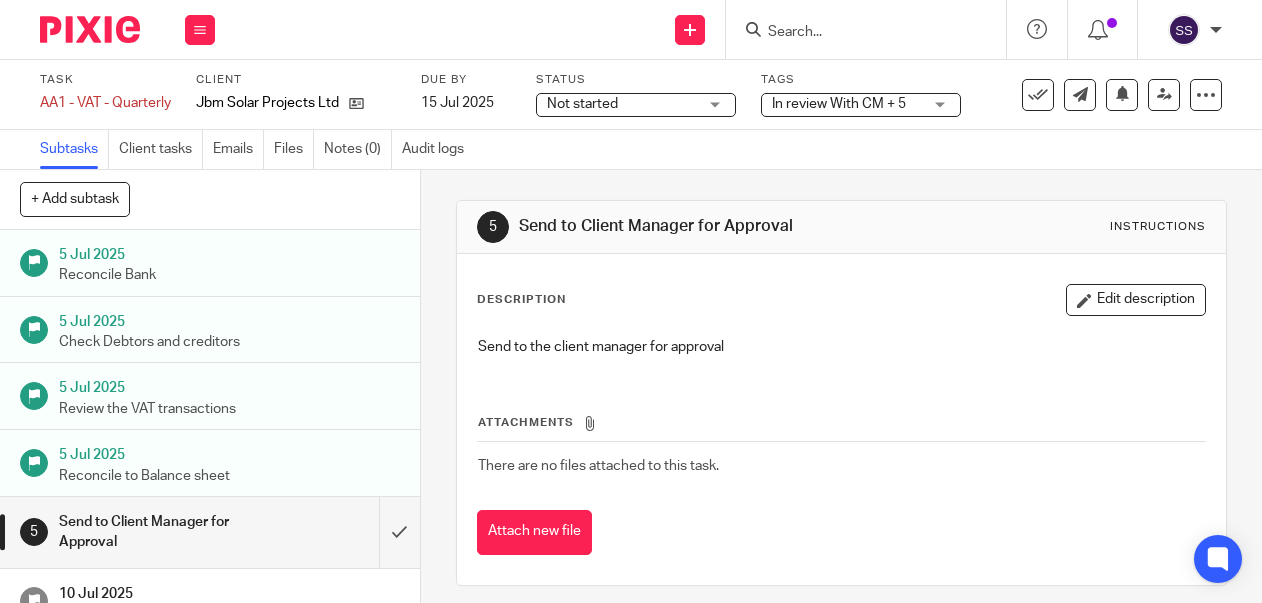 scroll, scrollTop: 0, scrollLeft: 0, axis: both 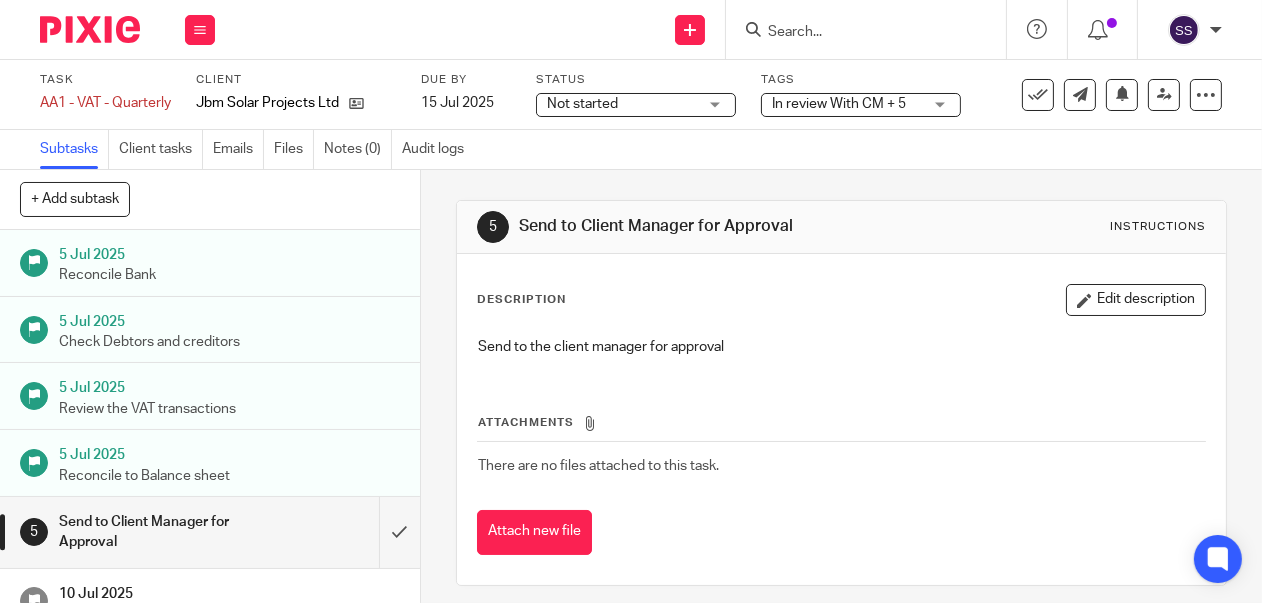 click on "In review With CM + 5" at bounding box center (861, 105) 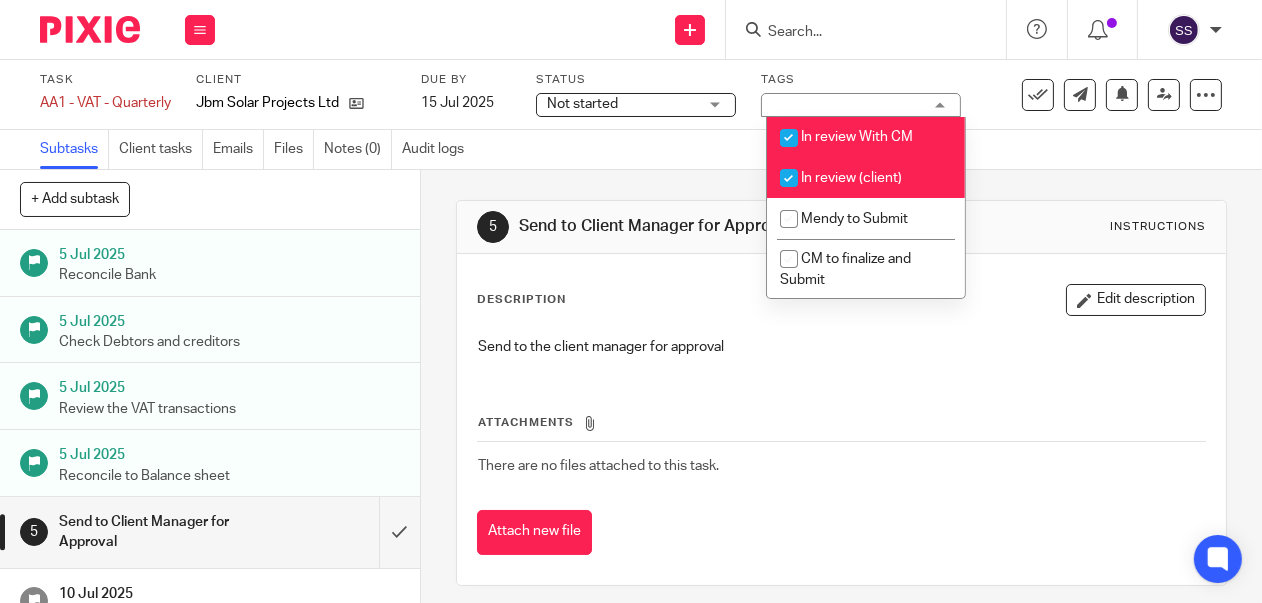click on "In review (client)" at bounding box center [866, 178] 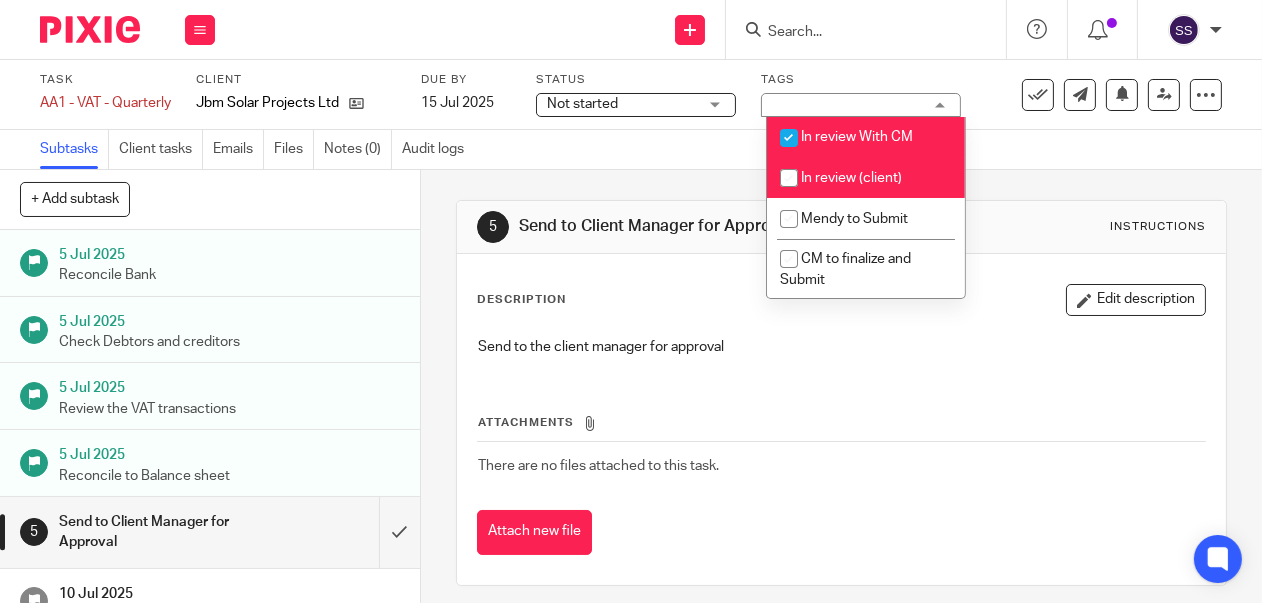 checkbox on "false" 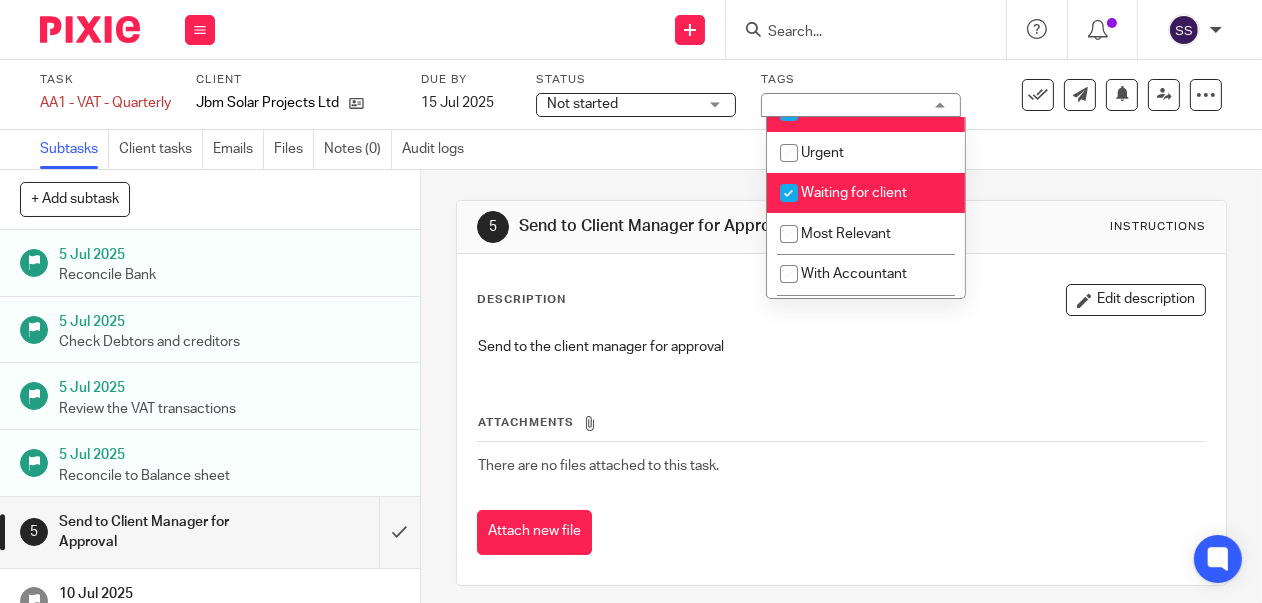 scroll, scrollTop: 273, scrollLeft: 0, axis: vertical 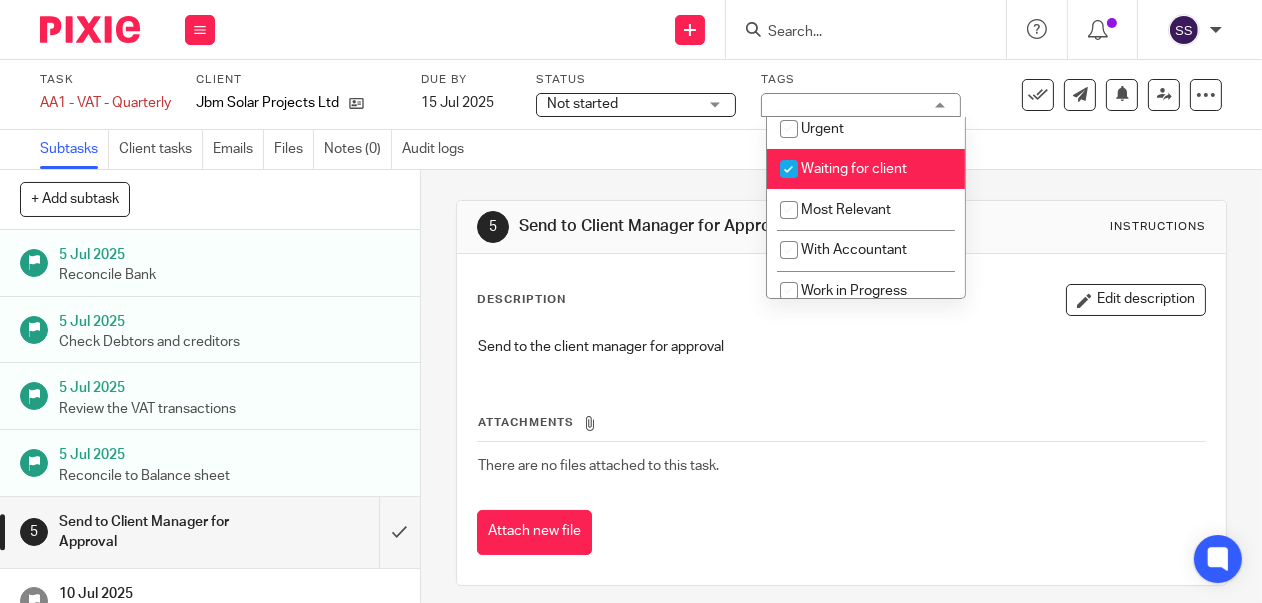 click at bounding box center (789, 169) 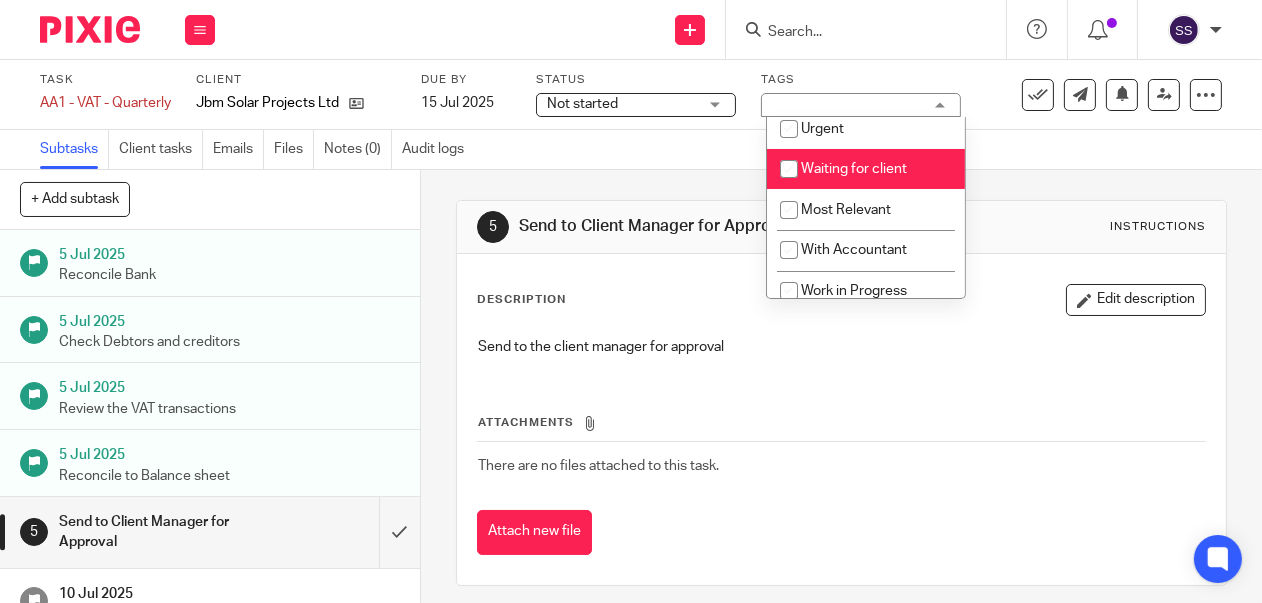 checkbox on "false" 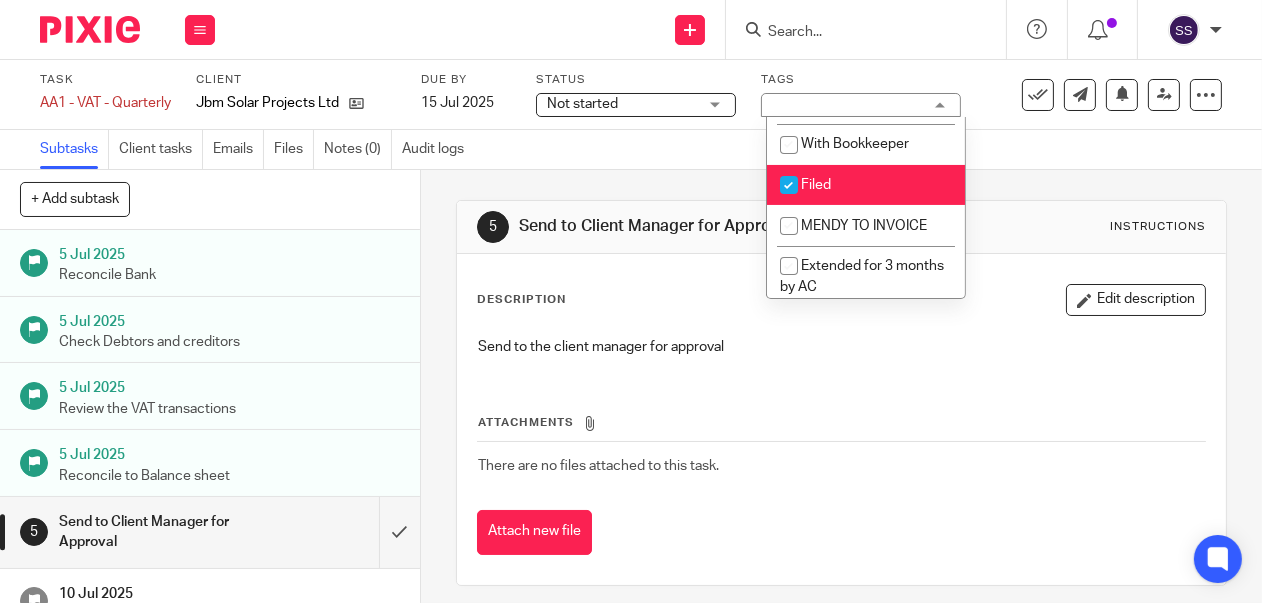 scroll, scrollTop: 446, scrollLeft: 0, axis: vertical 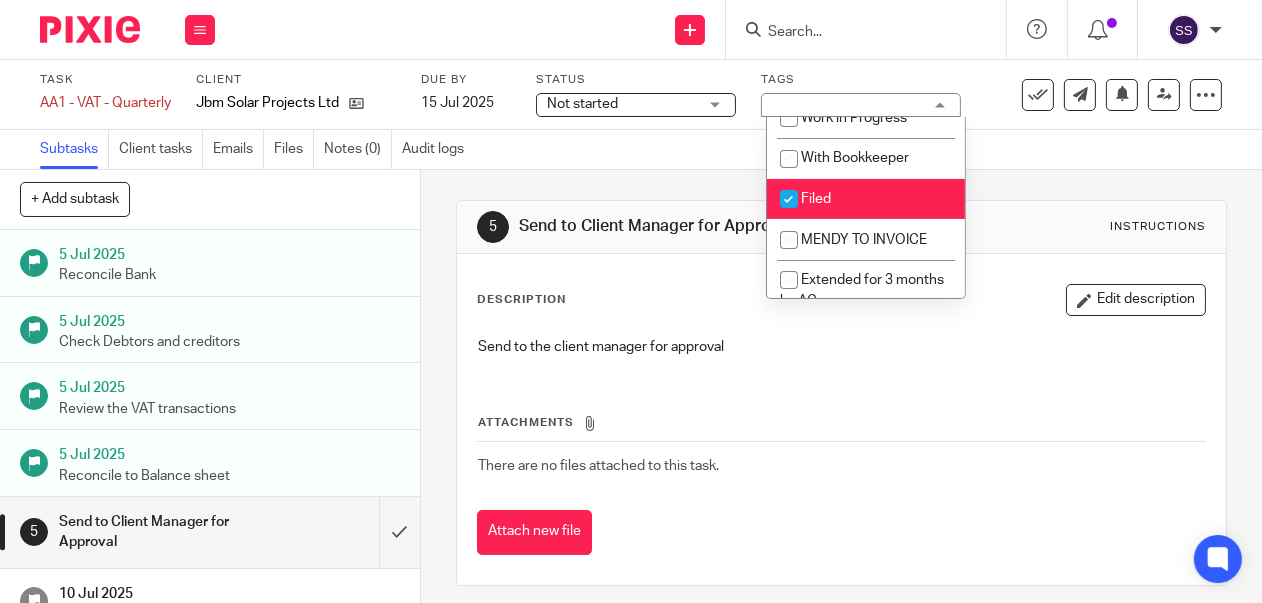 click at bounding box center [789, 199] 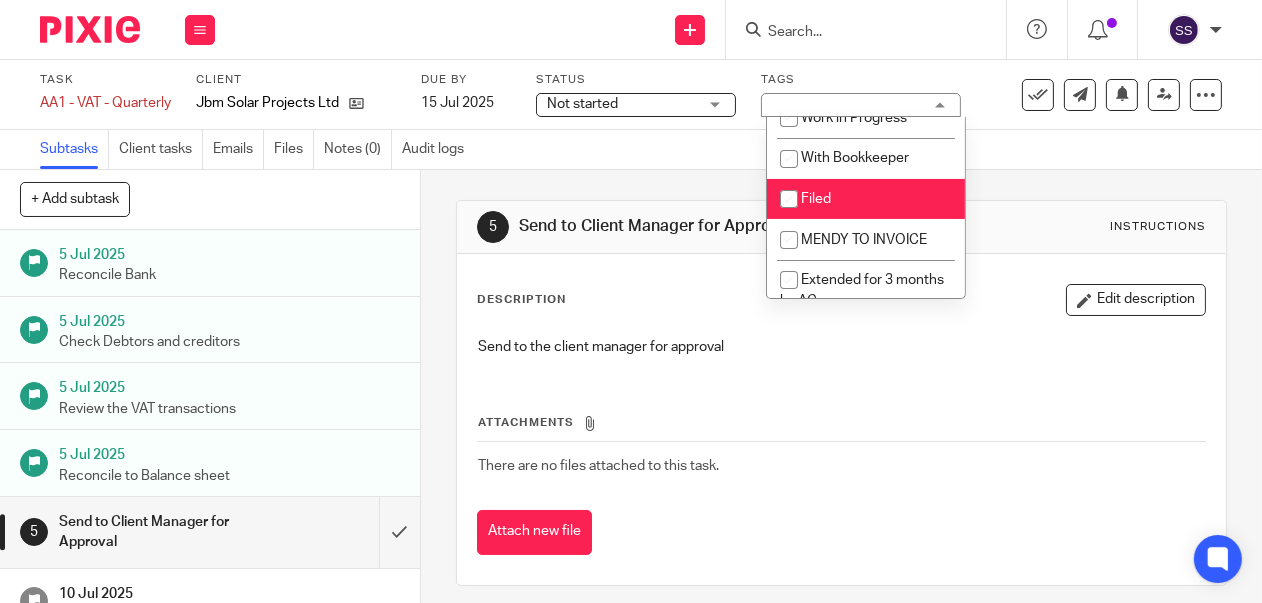 checkbox on "false" 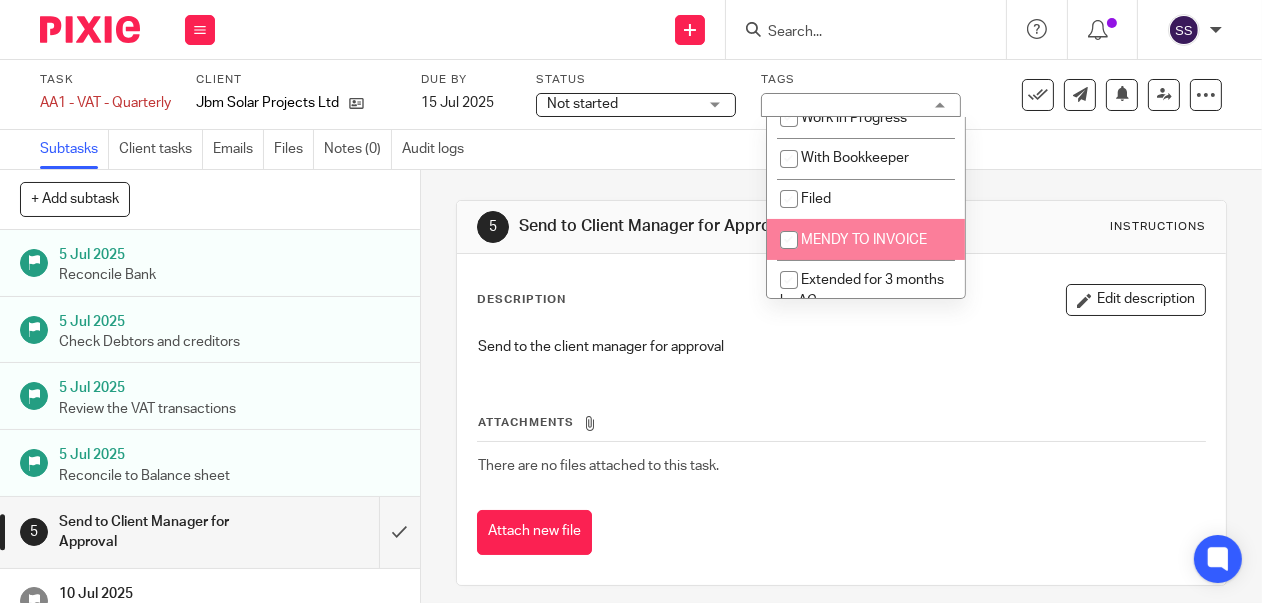 scroll, scrollTop: 526, scrollLeft: 0, axis: vertical 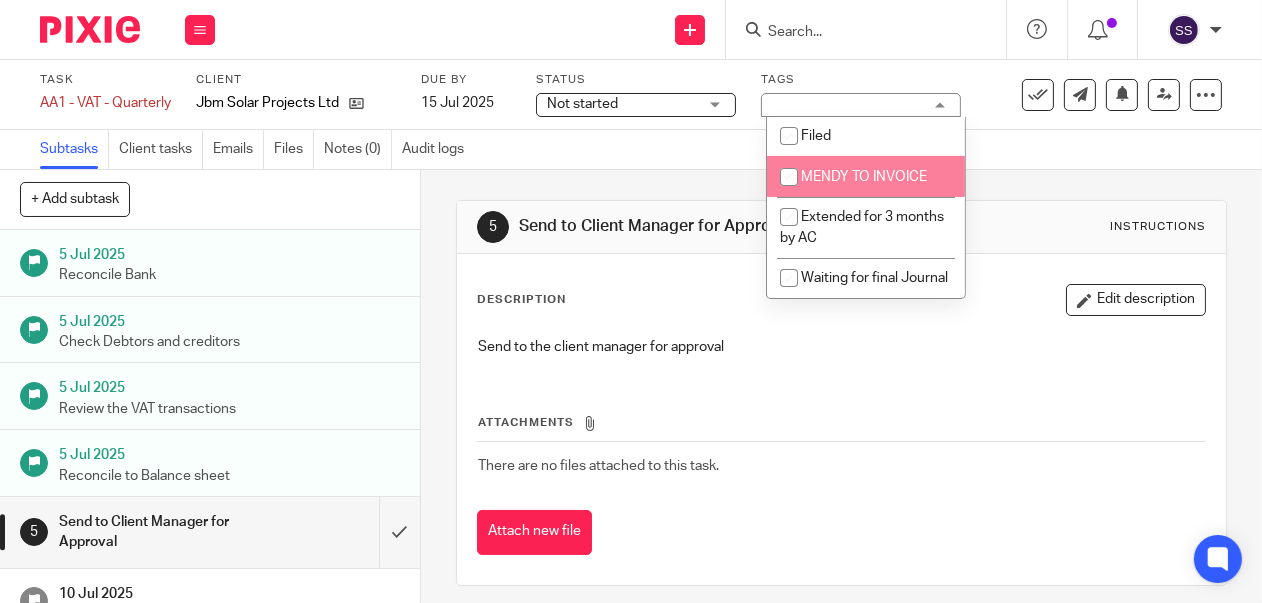 click on "Not started
Not started" at bounding box center [636, 105] 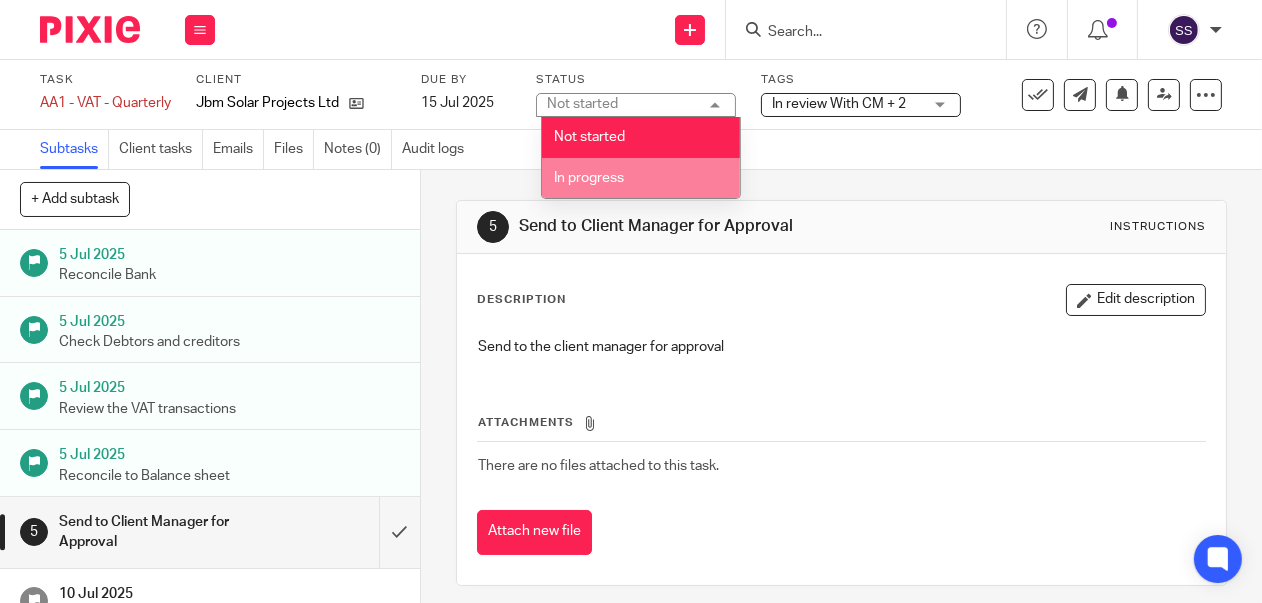 click on "In progress" at bounding box center (641, 178) 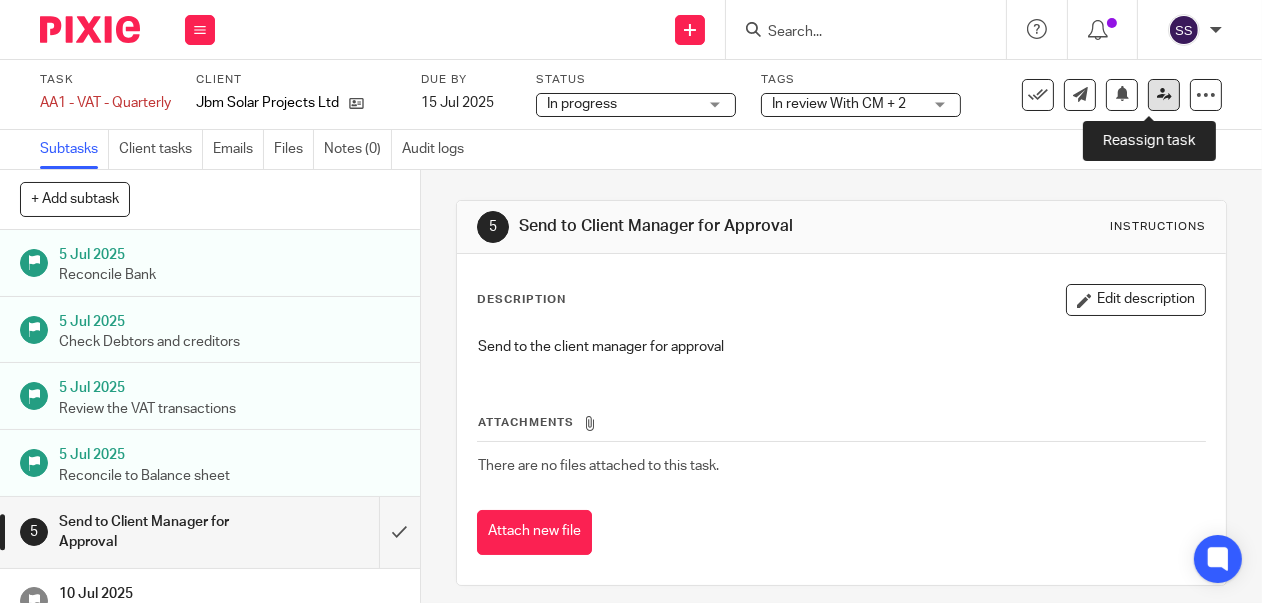 click at bounding box center [1164, 94] 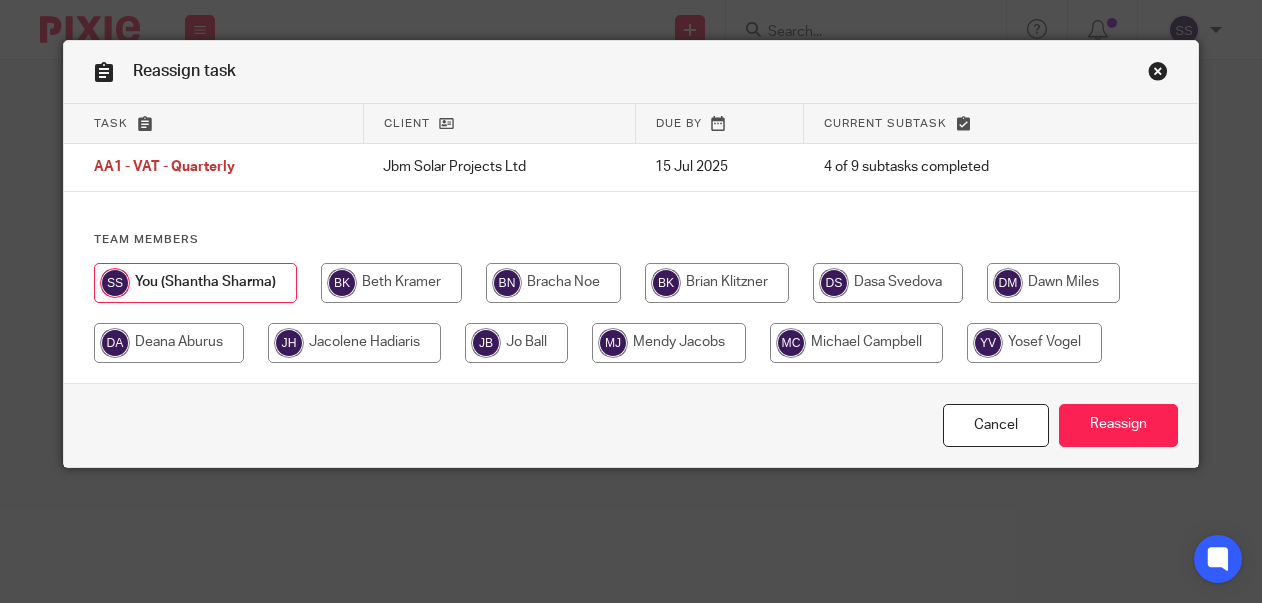 scroll, scrollTop: 0, scrollLeft: 0, axis: both 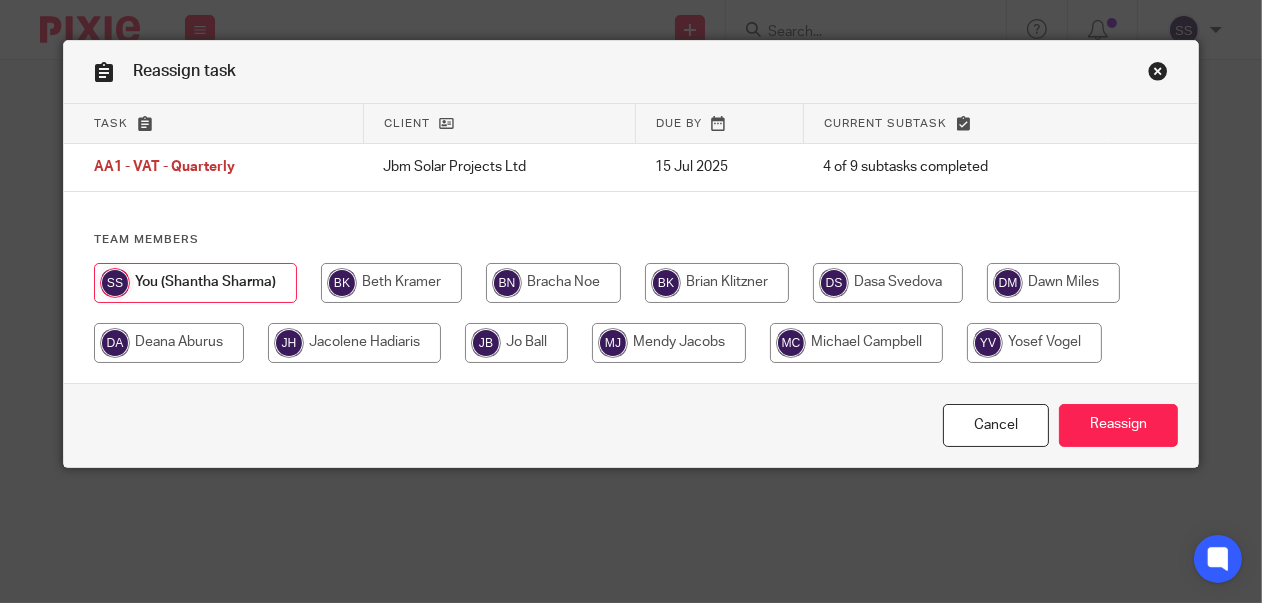 click at bounding box center (516, 343) 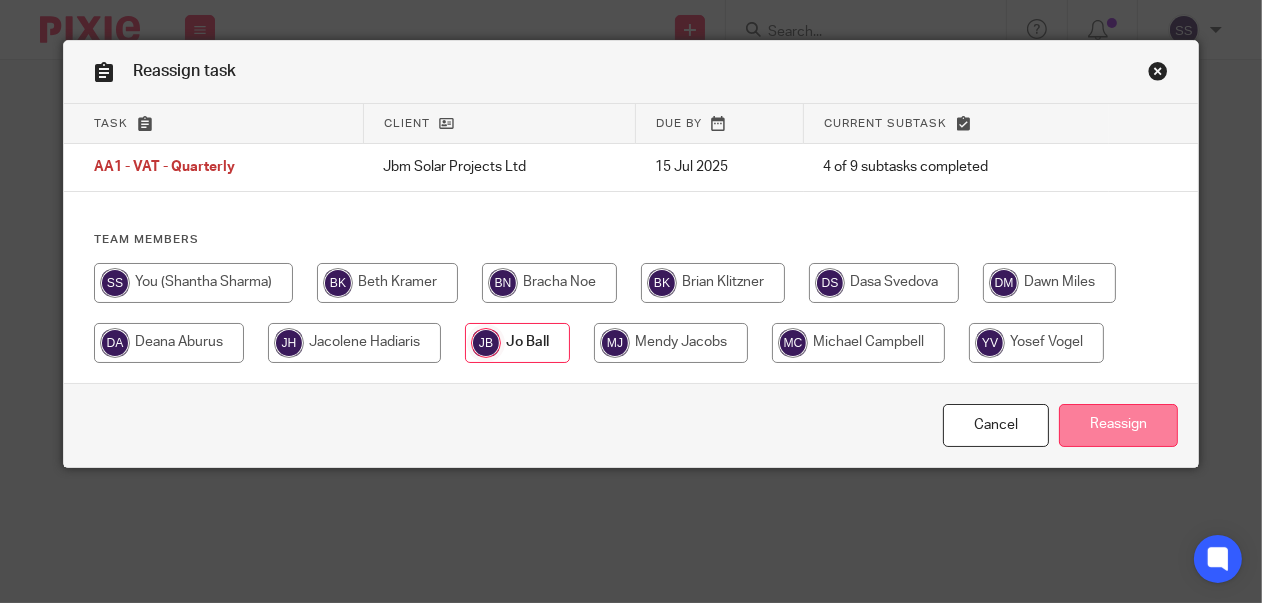 click on "Reassign" at bounding box center (1118, 425) 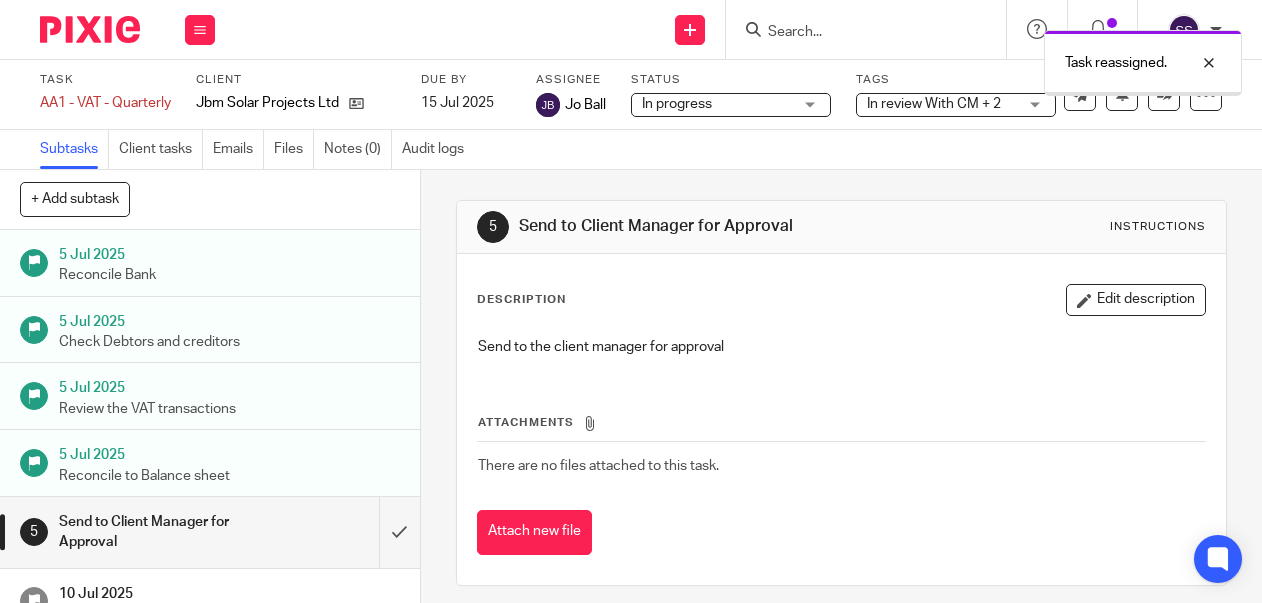 scroll, scrollTop: 0, scrollLeft: 0, axis: both 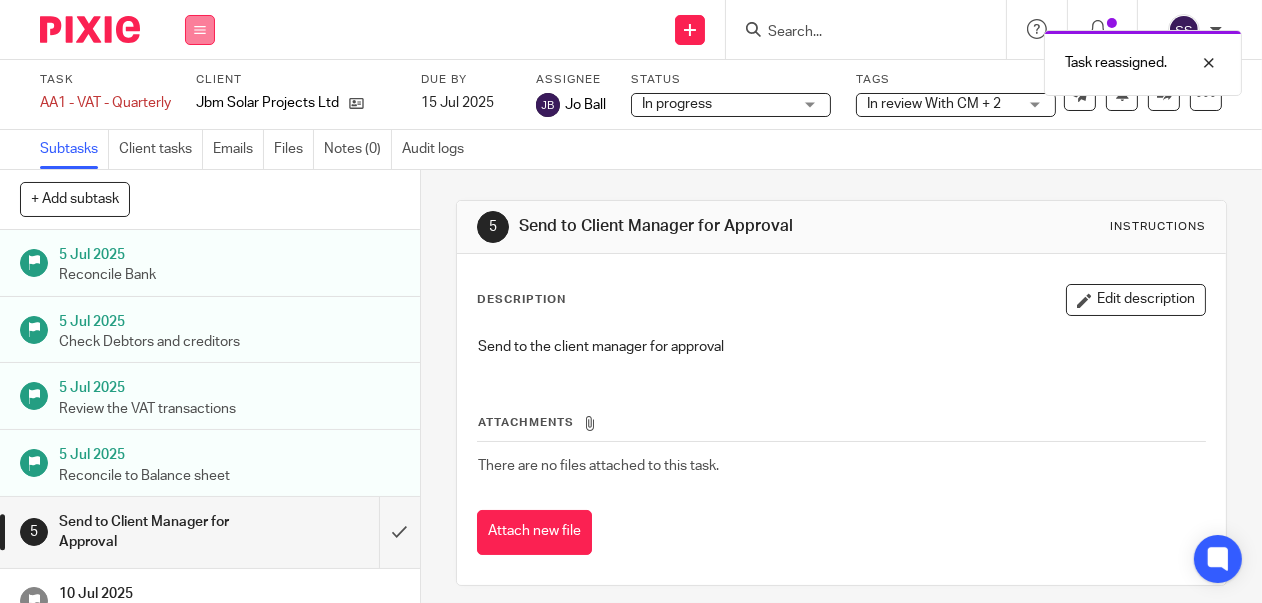 click at bounding box center (200, 30) 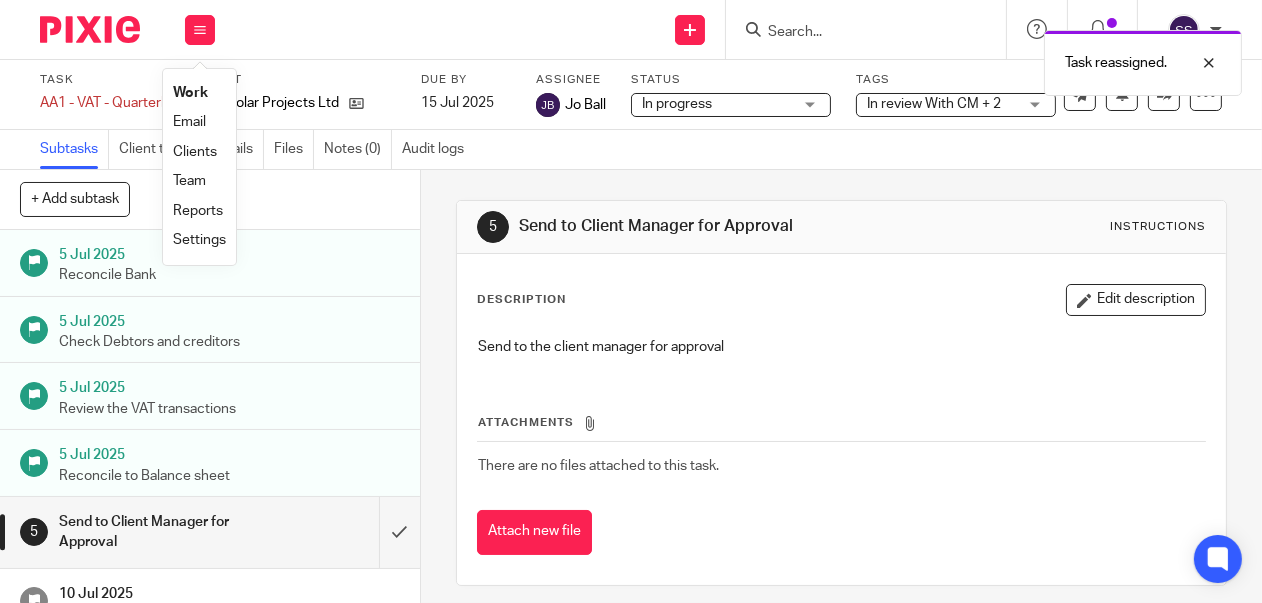 click on "Clients" at bounding box center [195, 152] 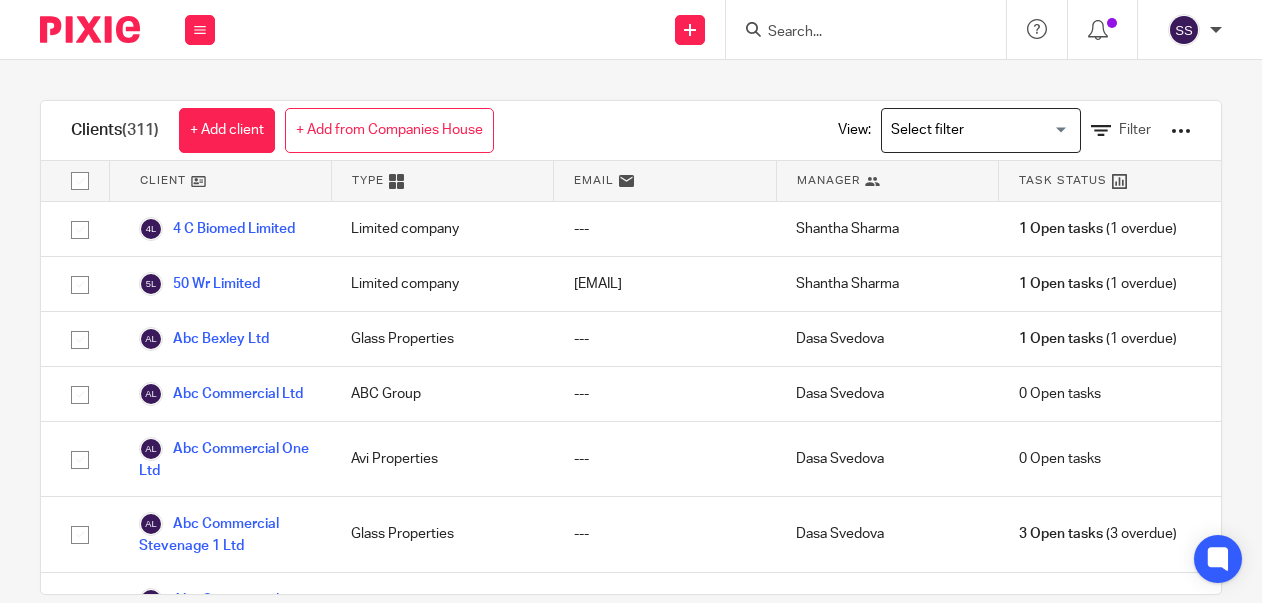 scroll, scrollTop: 0, scrollLeft: 0, axis: both 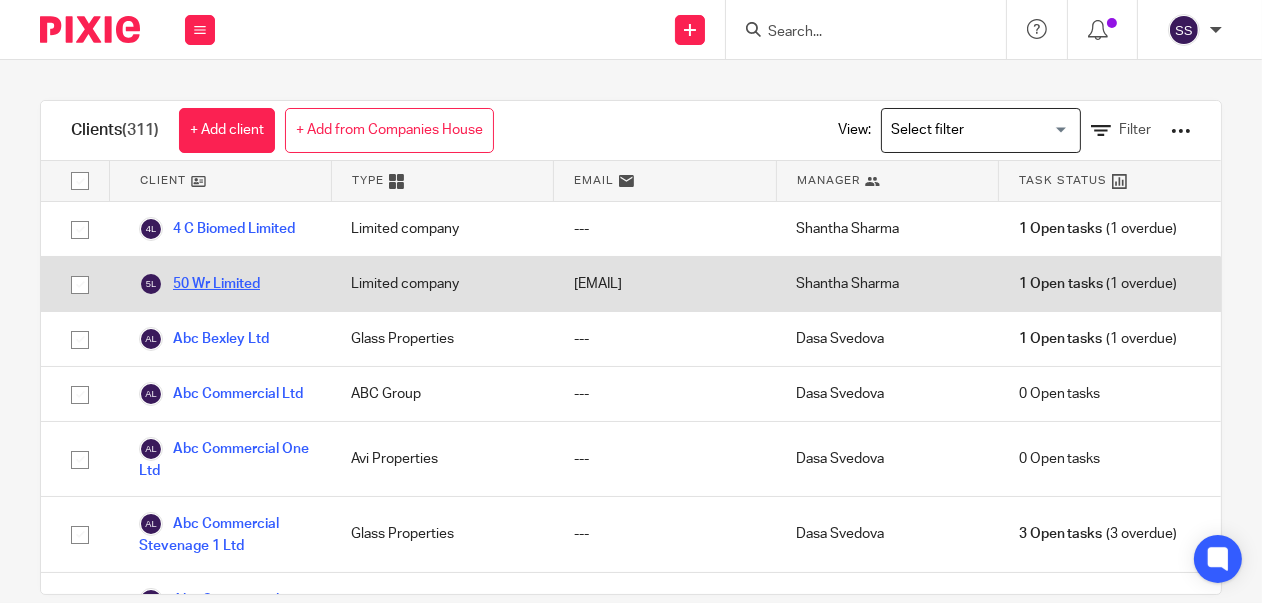 click on "50 Wr Limited" at bounding box center (199, 284) 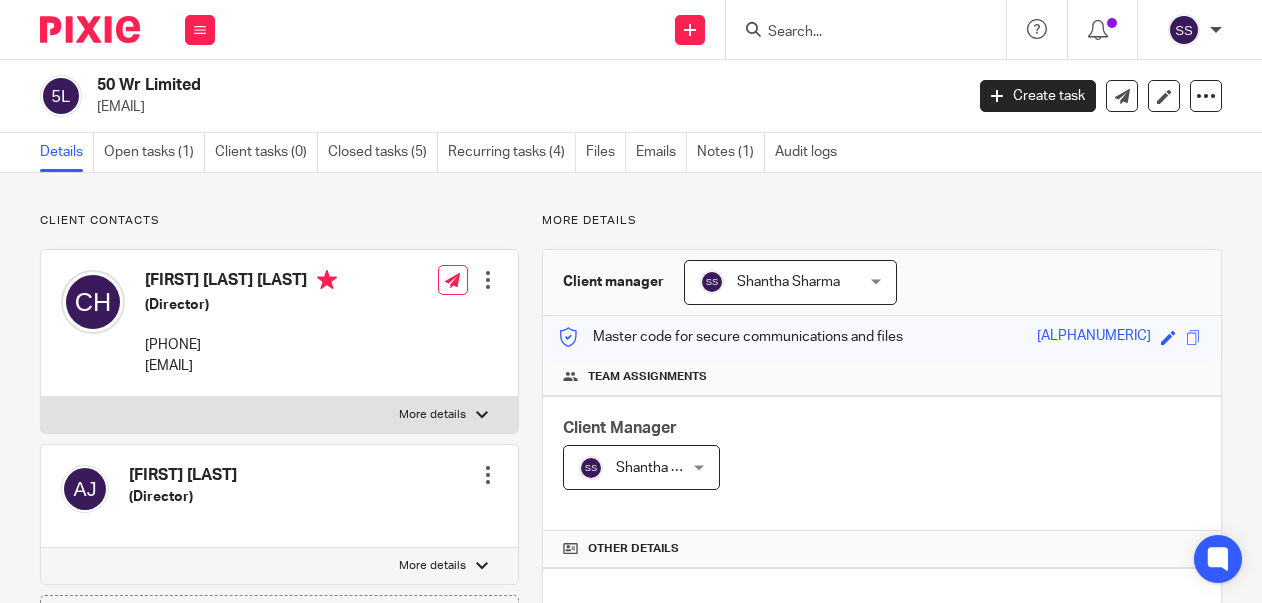 scroll, scrollTop: 0, scrollLeft: 0, axis: both 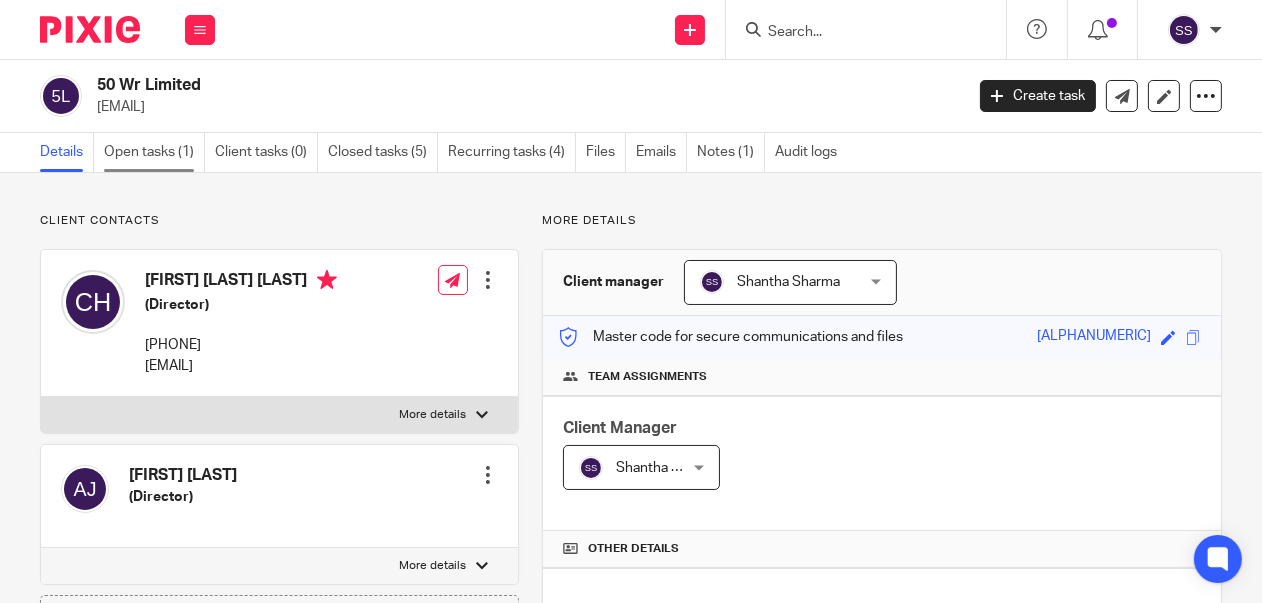 click on "Open tasks (1)" at bounding box center (154, 152) 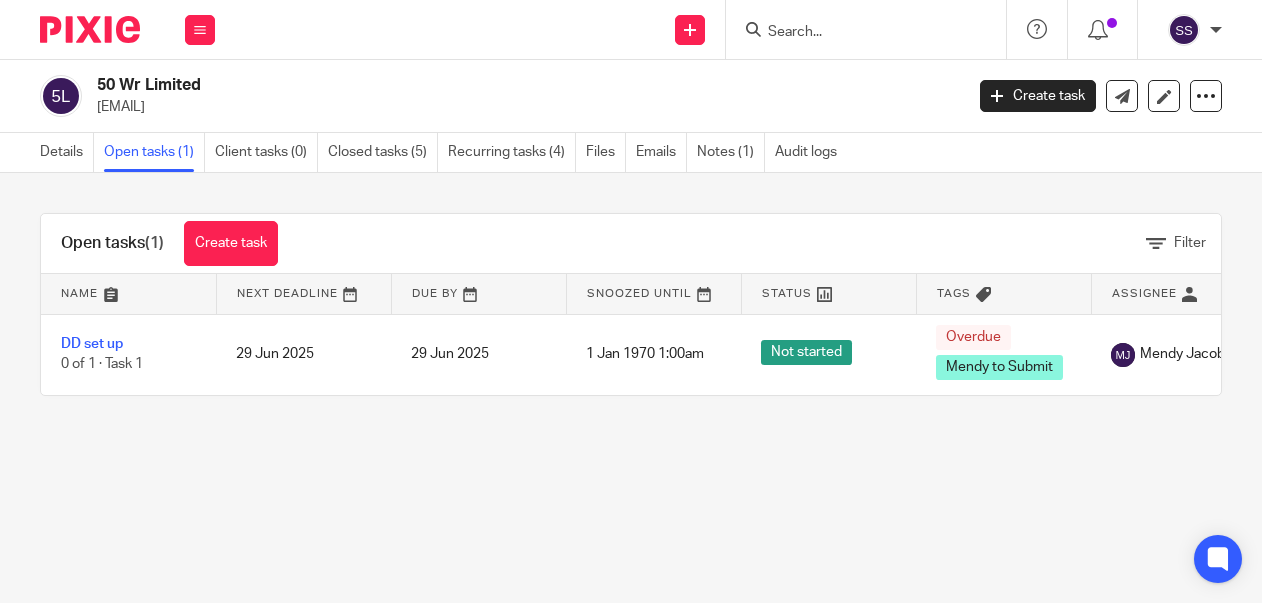 scroll, scrollTop: 0, scrollLeft: 0, axis: both 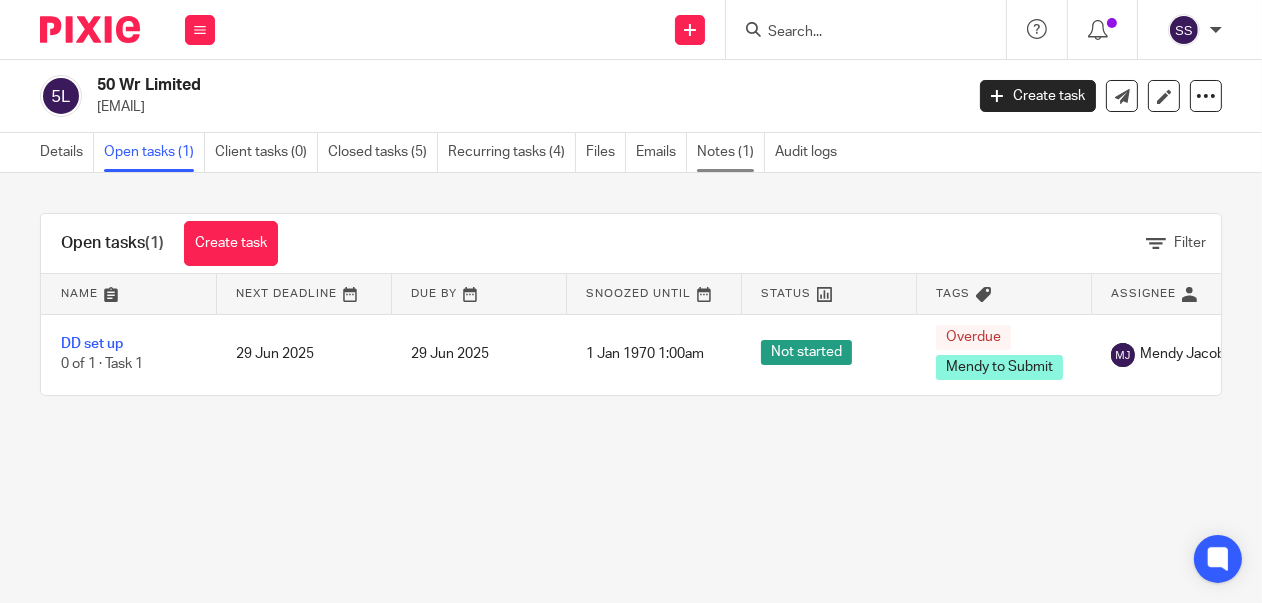 click on "Notes (1)" at bounding box center [731, 152] 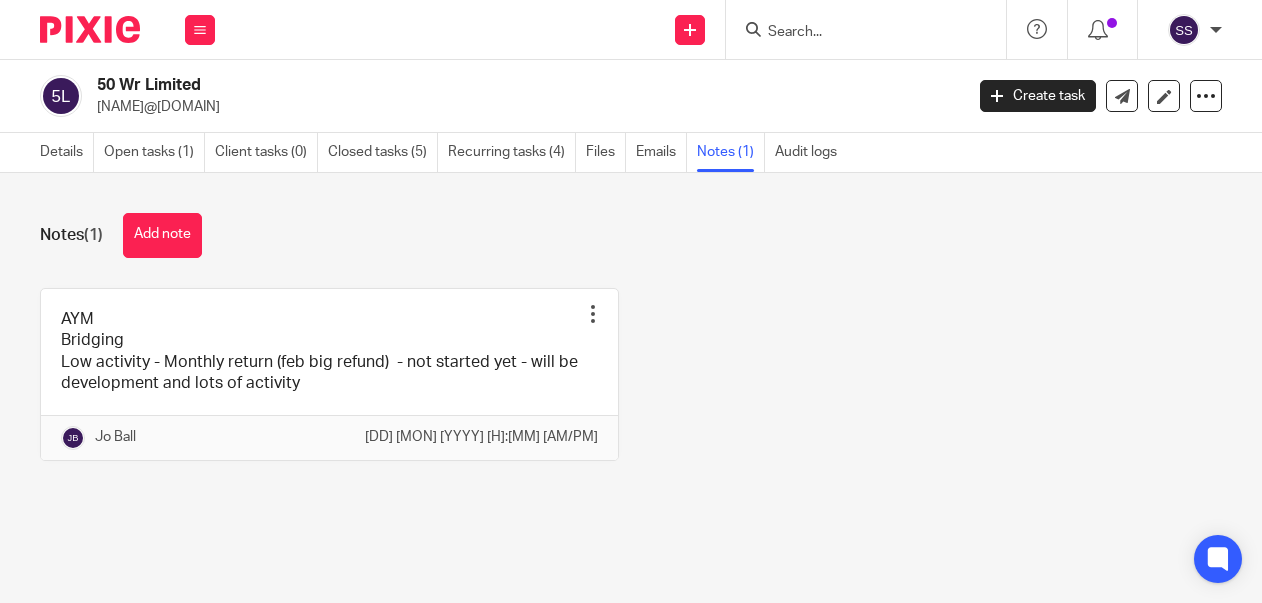 scroll, scrollTop: 0, scrollLeft: 0, axis: both 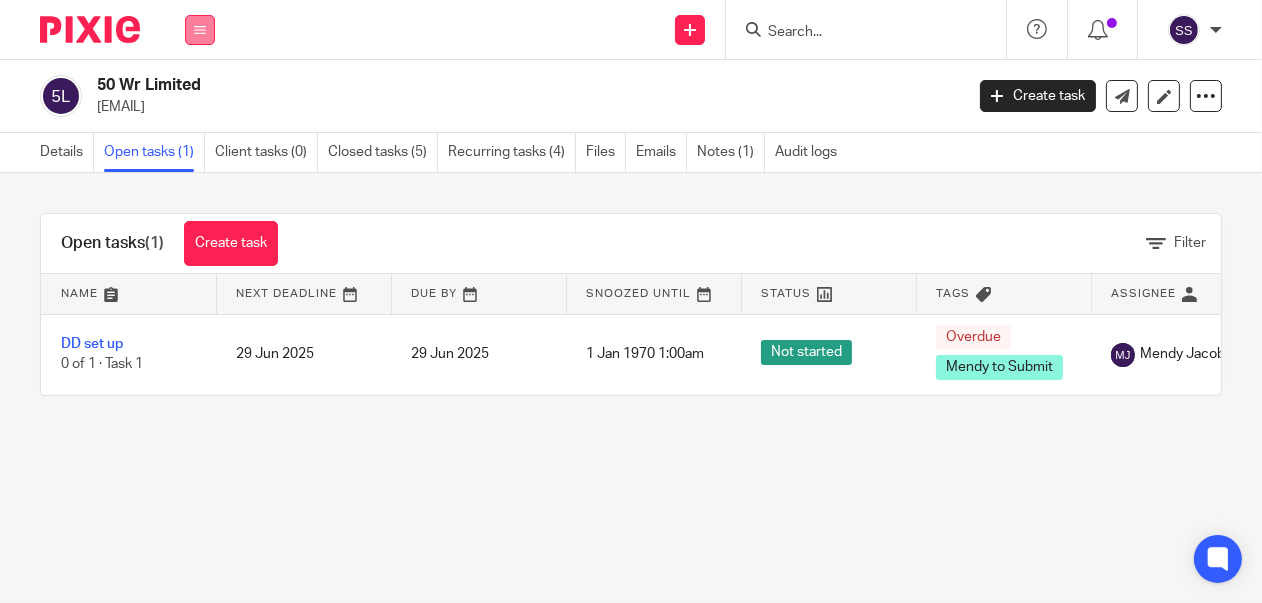 click at bounding box center [200, 30] 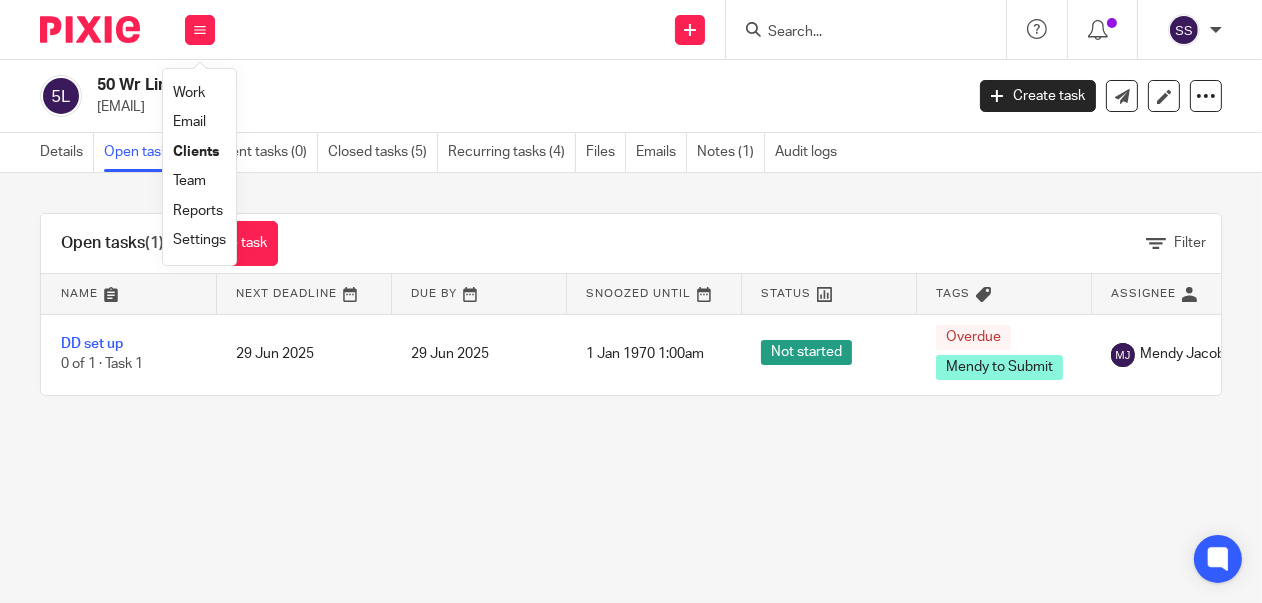 click on "Clients" at bounding box center (196, 152) 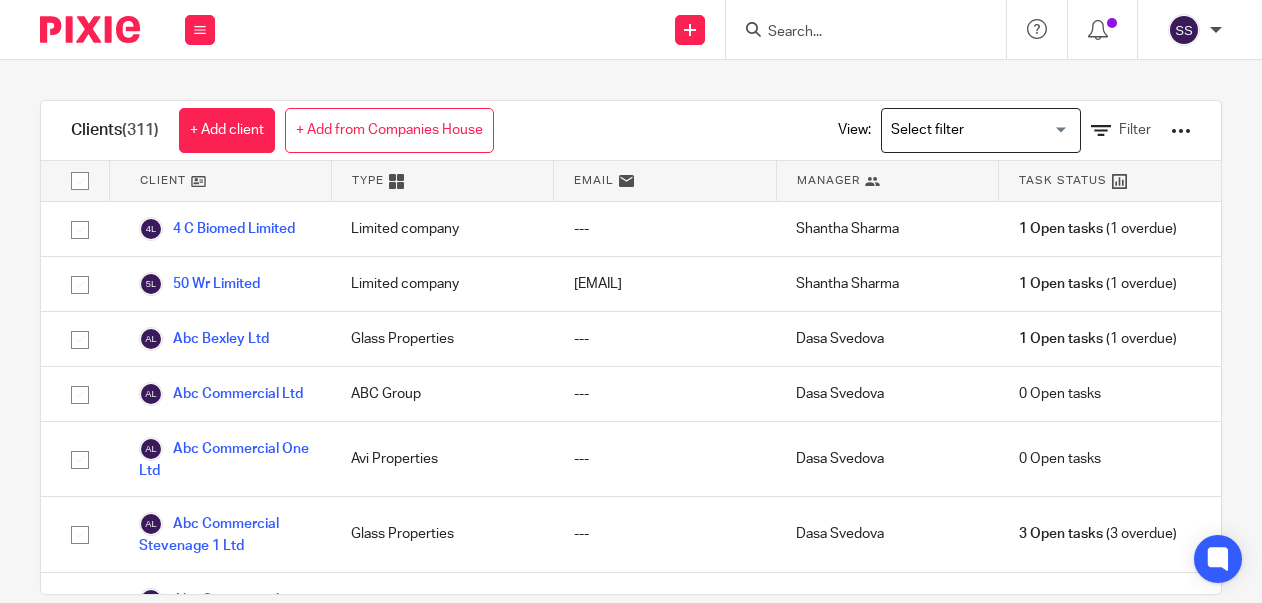 scroll, scrollTop: 0, scrollLeft: 0, axis: both 